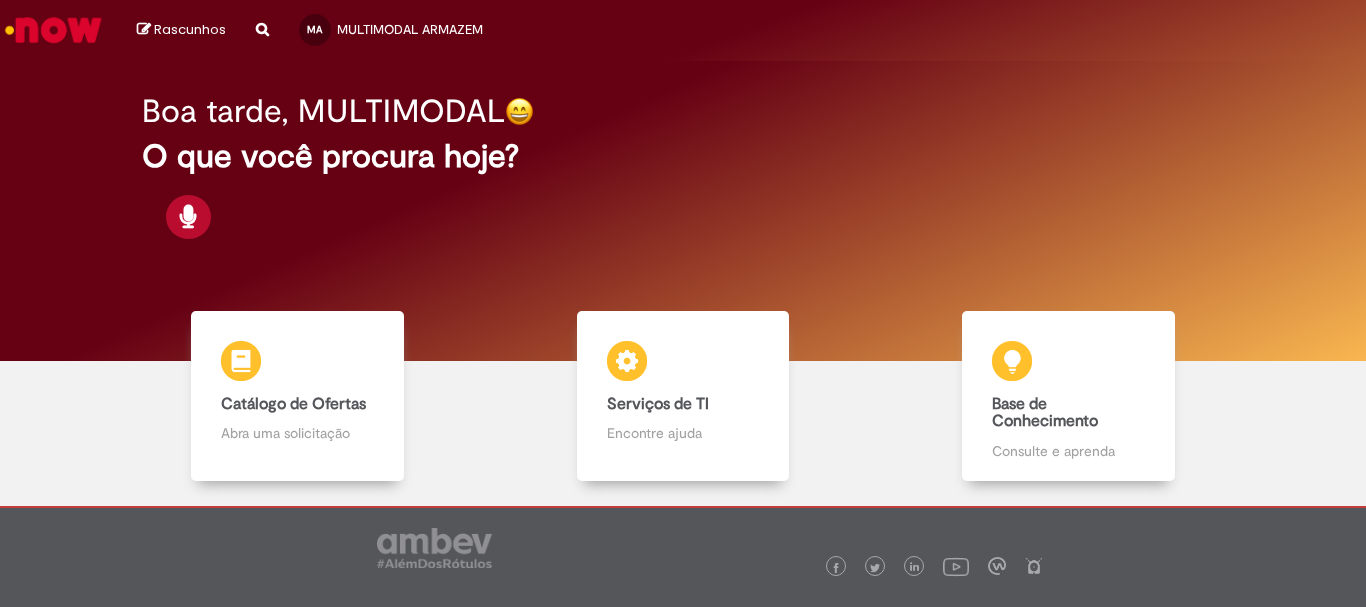 scroll, scrollTop: 0, scrollLeft: 0, axis: both 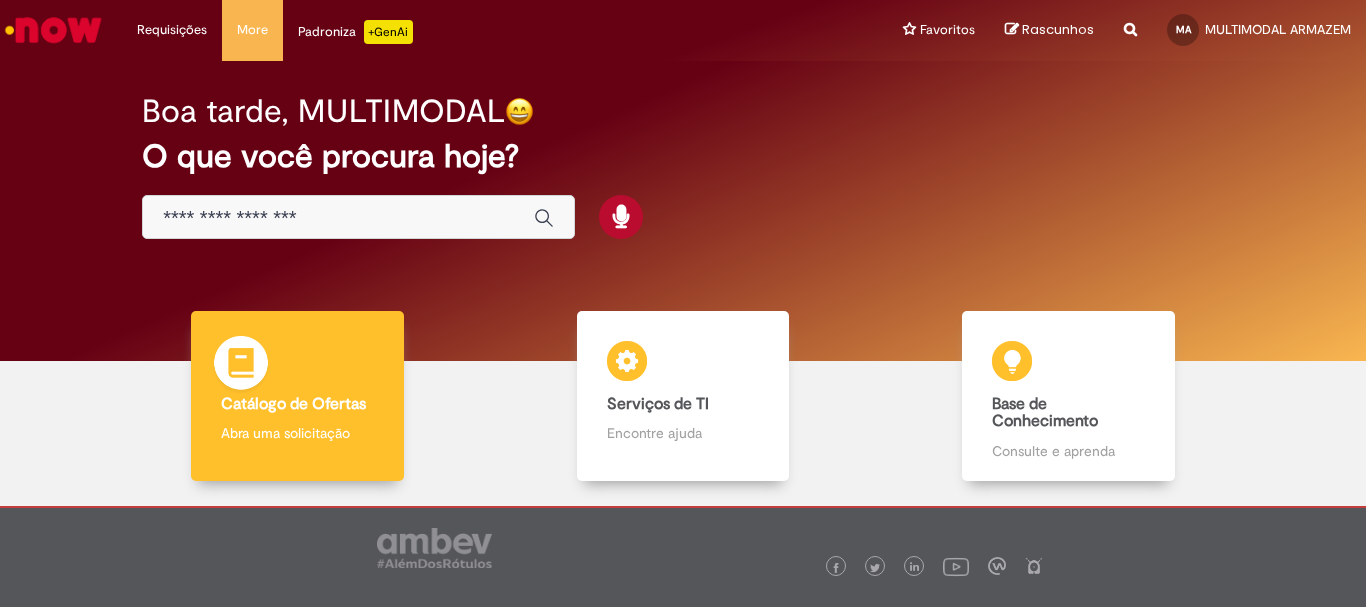 click on "Catálogo de Ofertas" at bounding box center [293, 404] 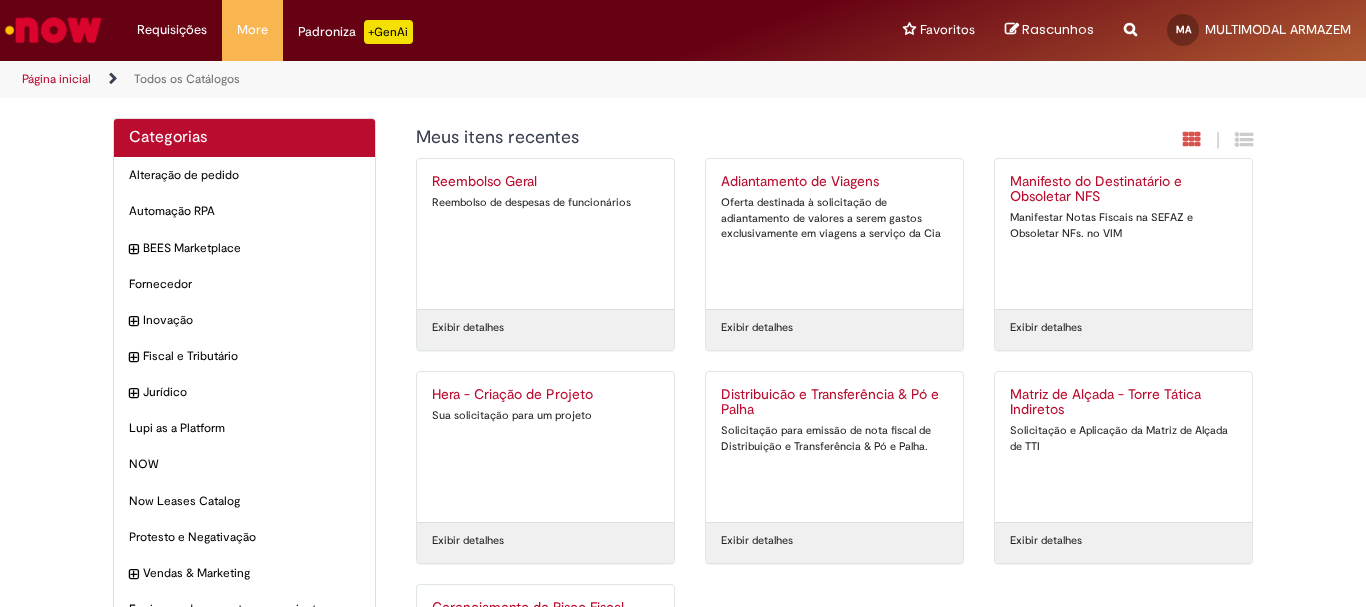 click on "Distribuicão e Transferência & Pó e Palha
Solicitação para emissão de nota fiscal de Distribuição e Transferência  & Pó e Palha." at bounding box center (834, 447) 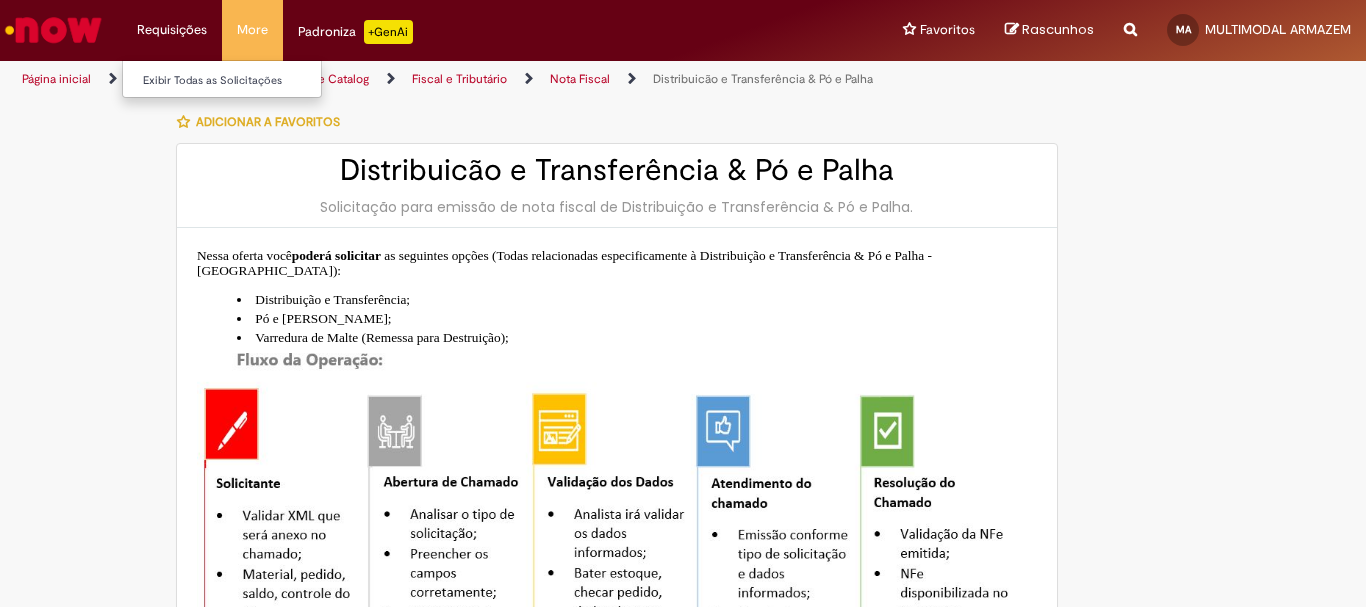 type on "**********" 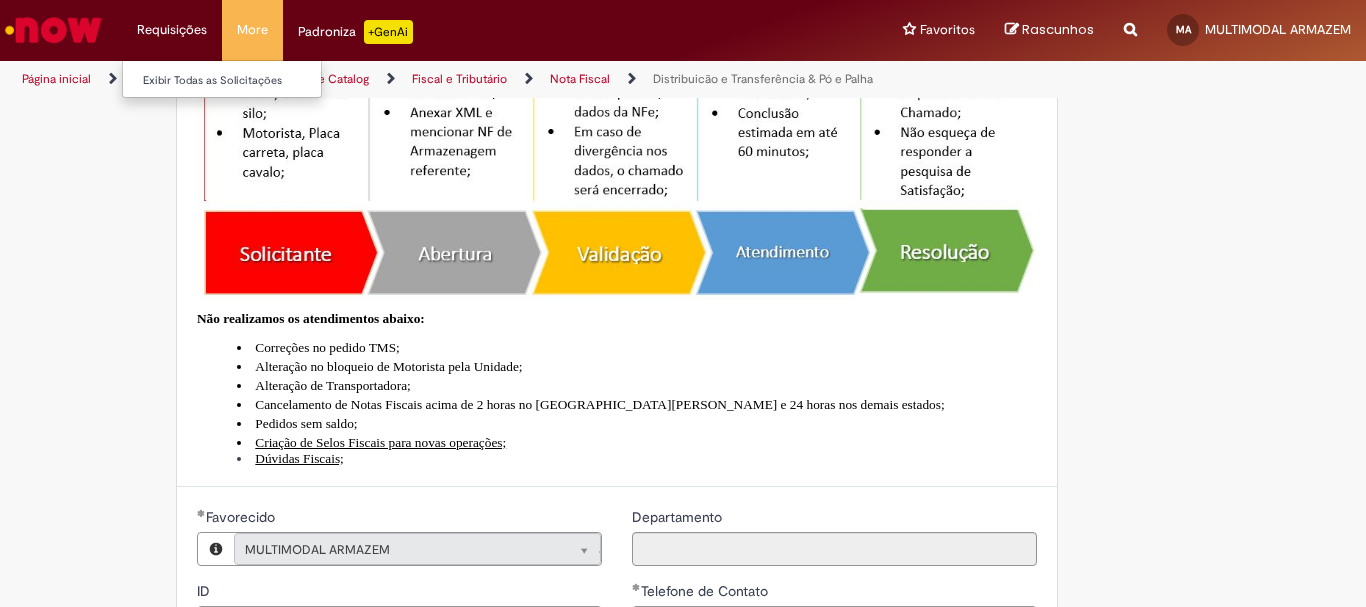 type on "**********" 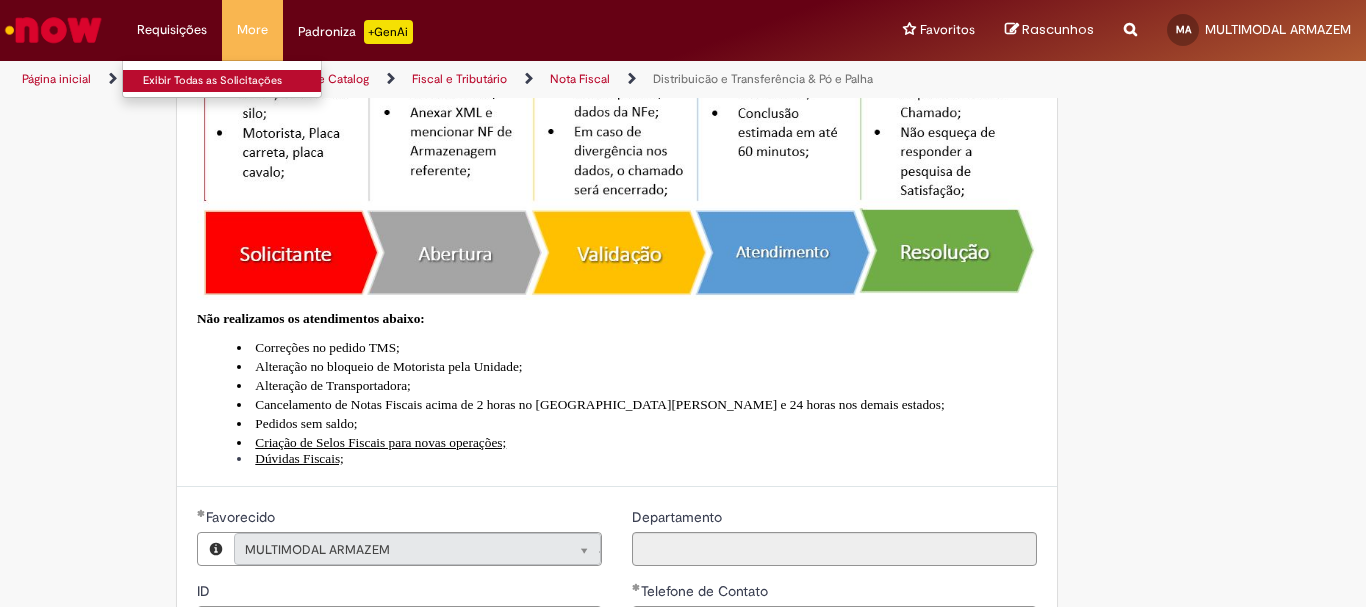 click on "Exibir Todas as Solicitações" at bounding box center [233, 81] 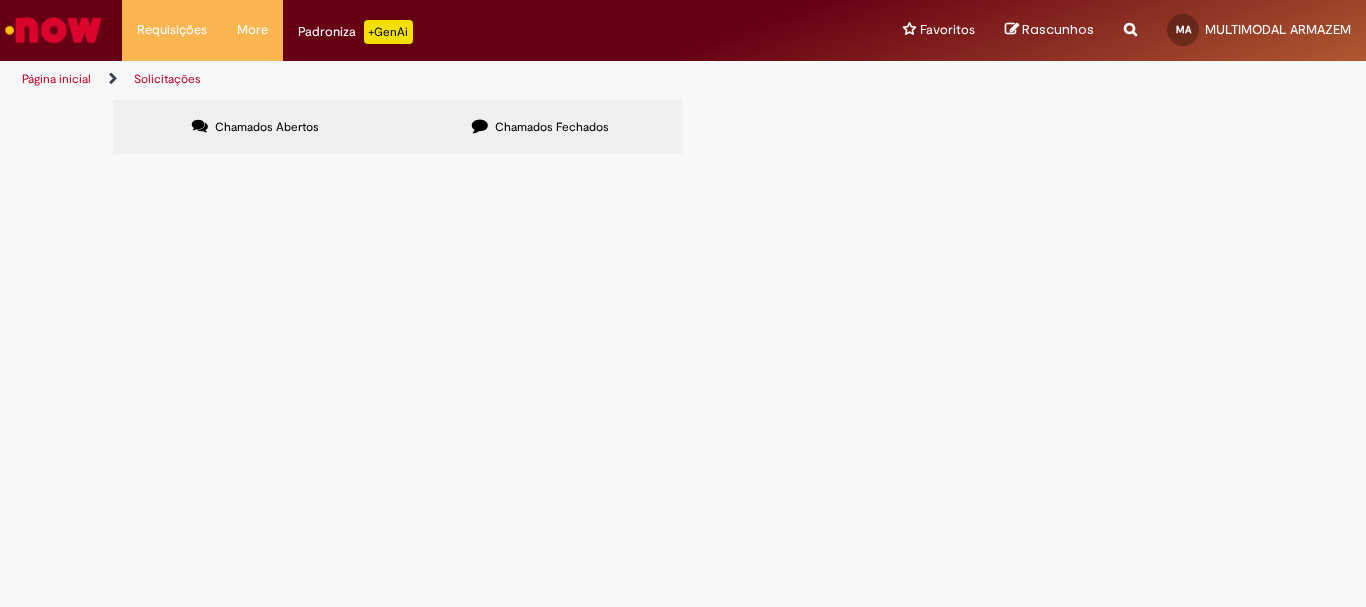 scroll, scrollTop: 0, scrollLeft: 0, axis: both 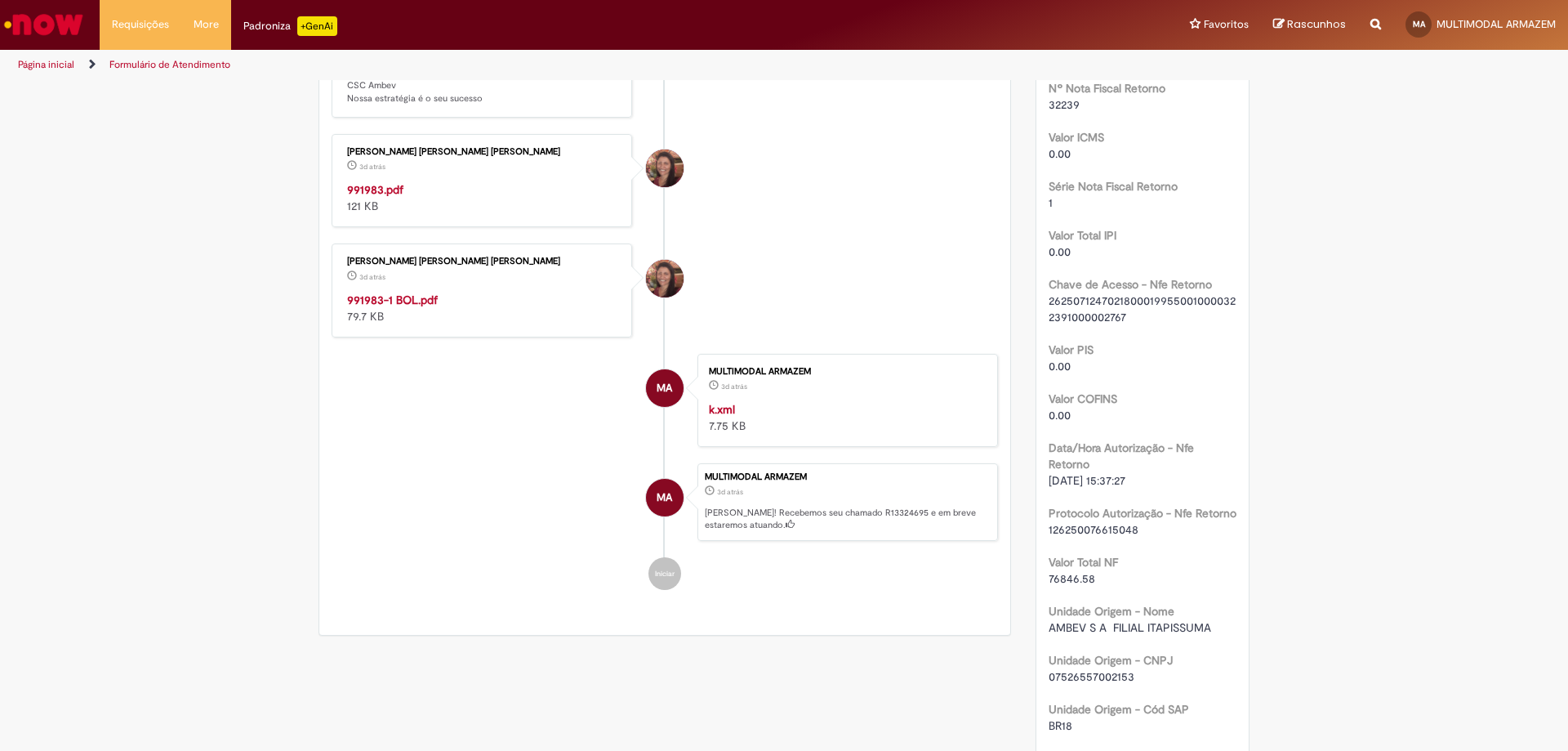 click on "991983.pdf" at bounding box center [375, 190] 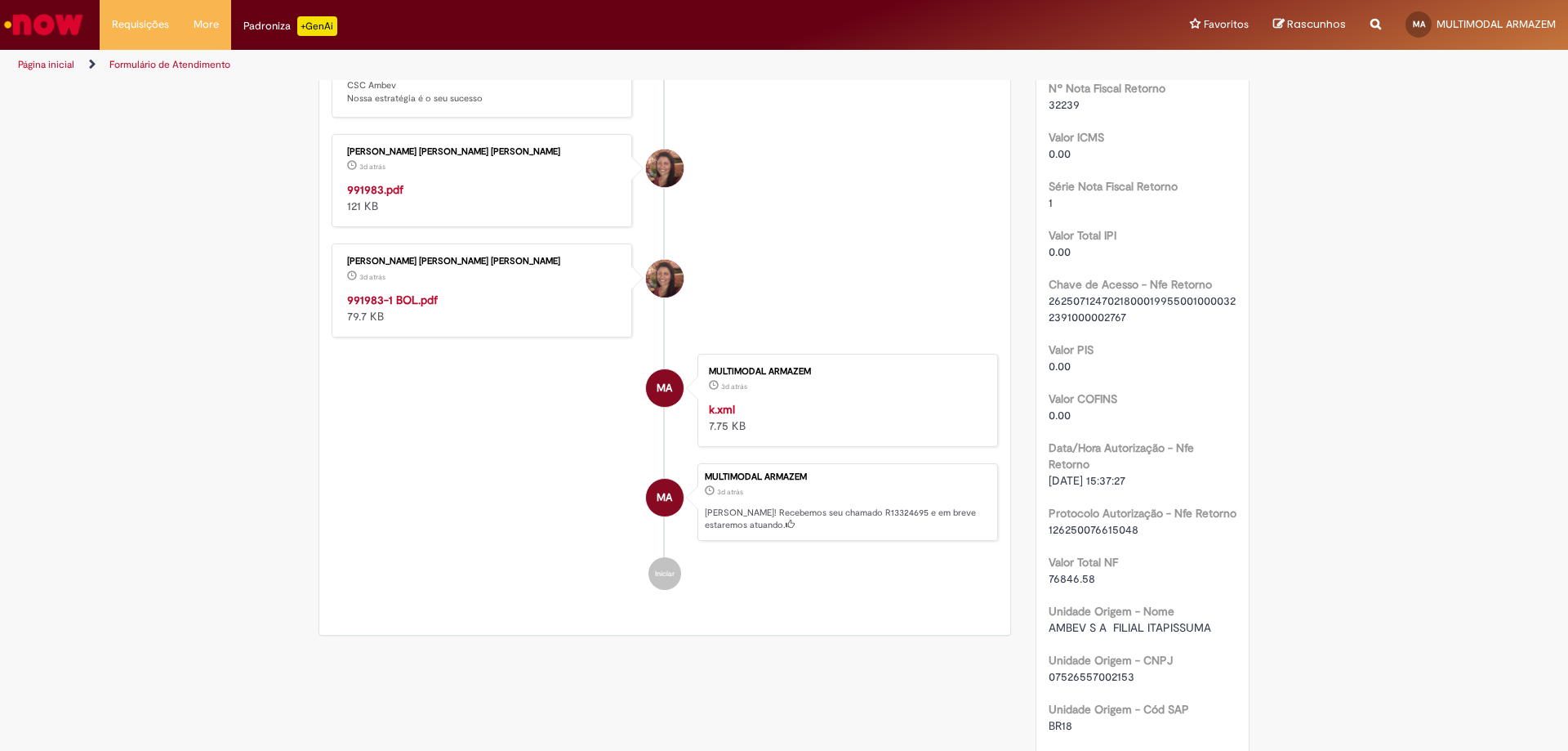 click on "991983-1 BOL.pdf" at bounding box center [392, 300] 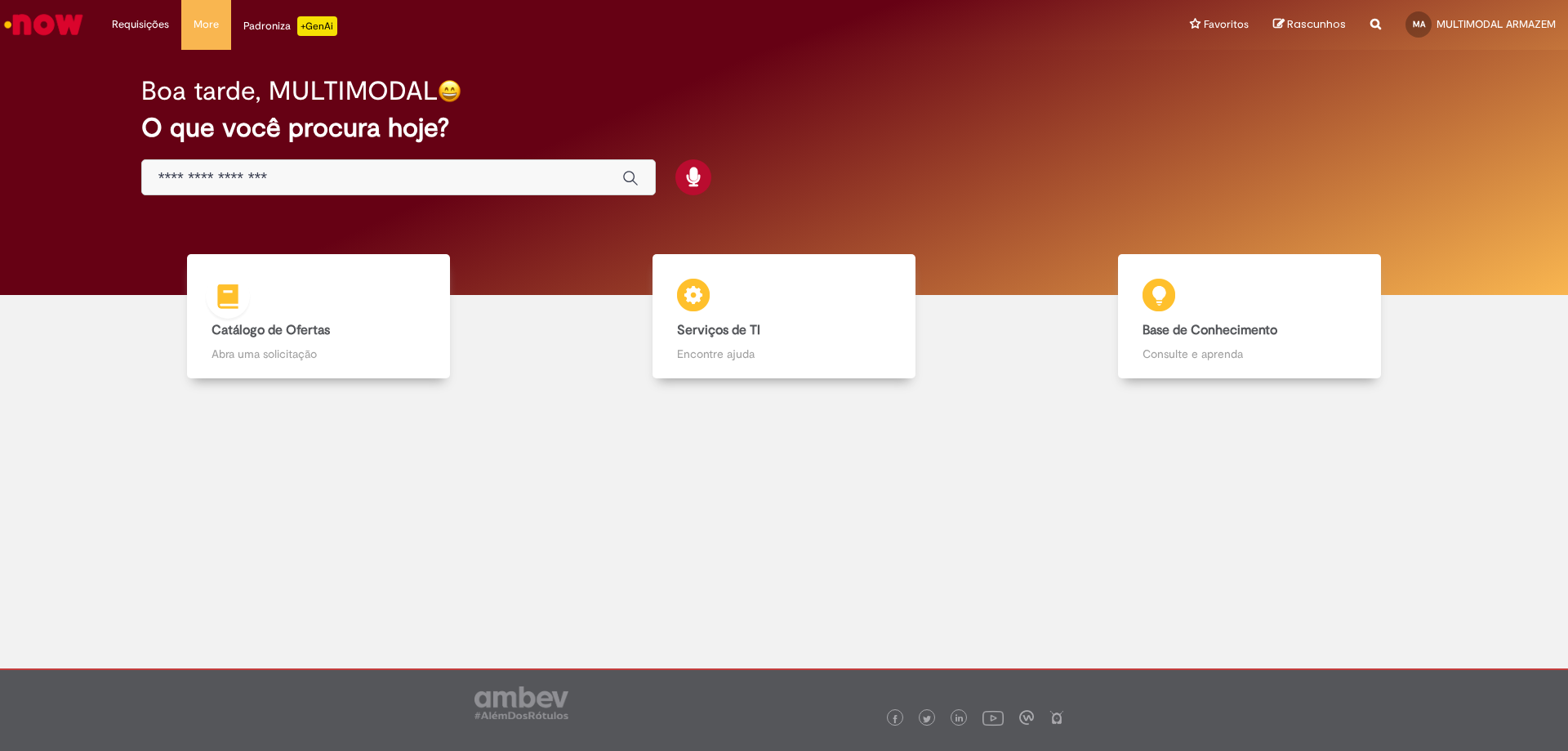 click on "Catálogo de Ofertas
Catálogo de Ofertas
Abra uma solicitação" at bounding box center (318, 316) 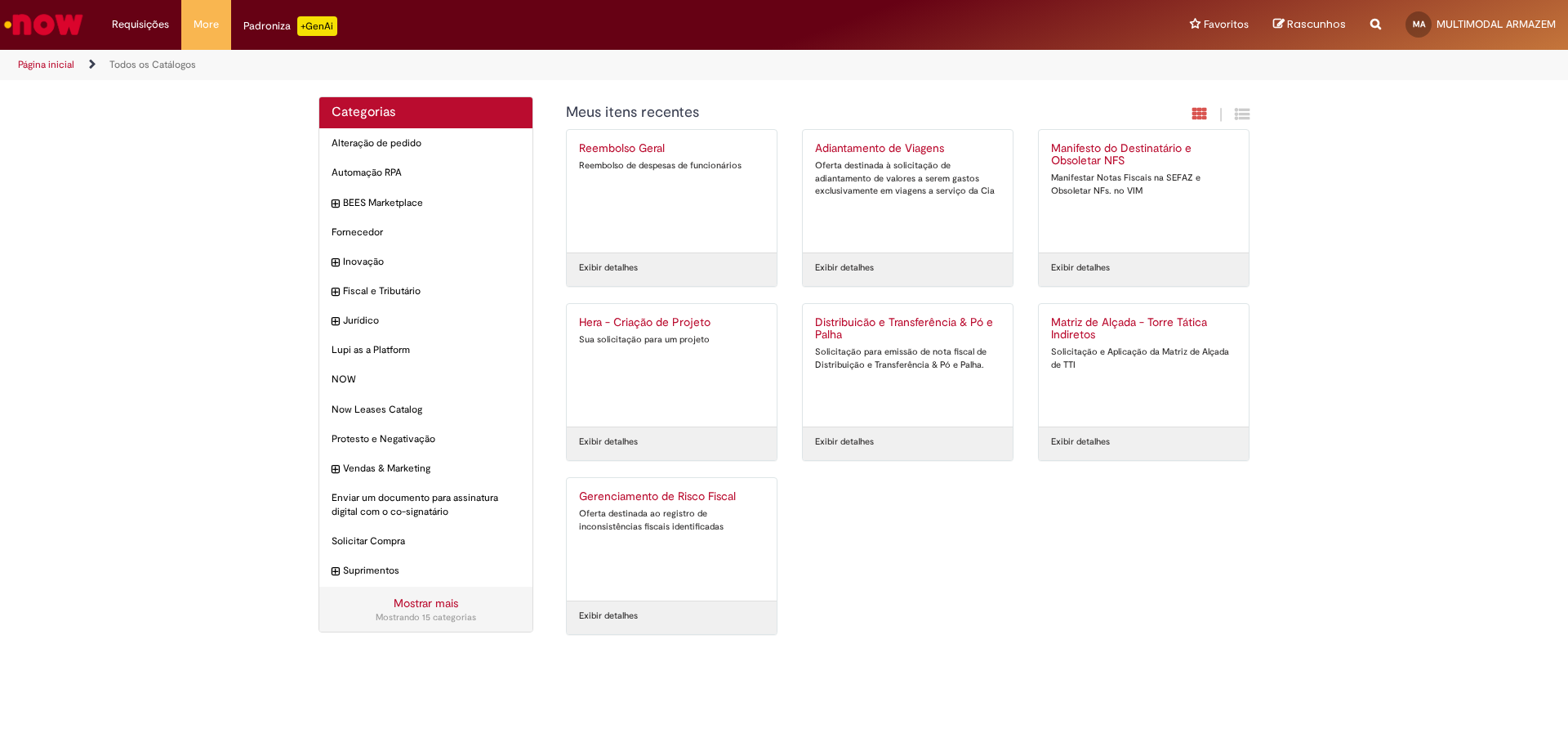 click on "Solicitação para emissão de nota fiscal de Distribuição e Transferência  & Pó e Palha." at bounding box center [907, 358] 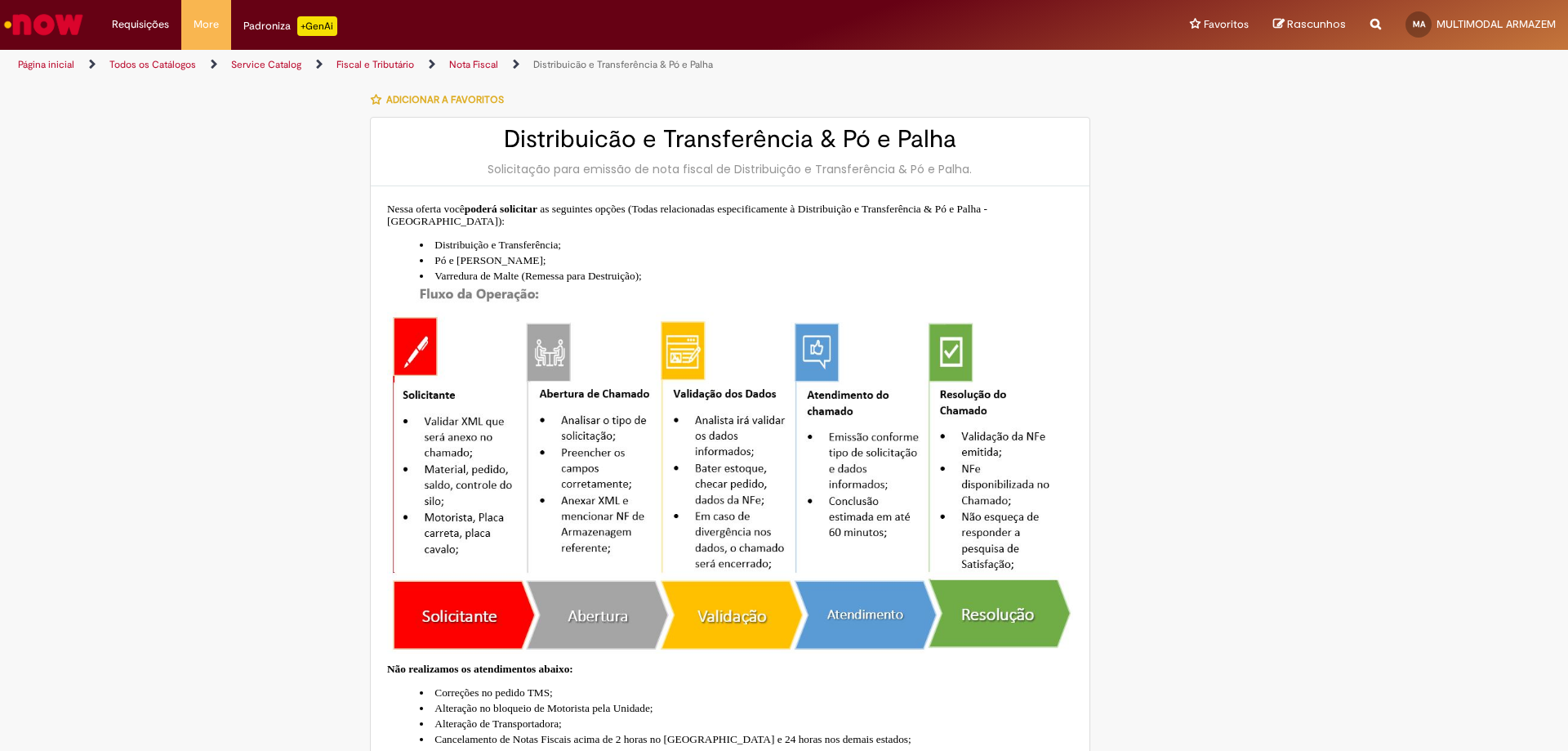type on "**********" 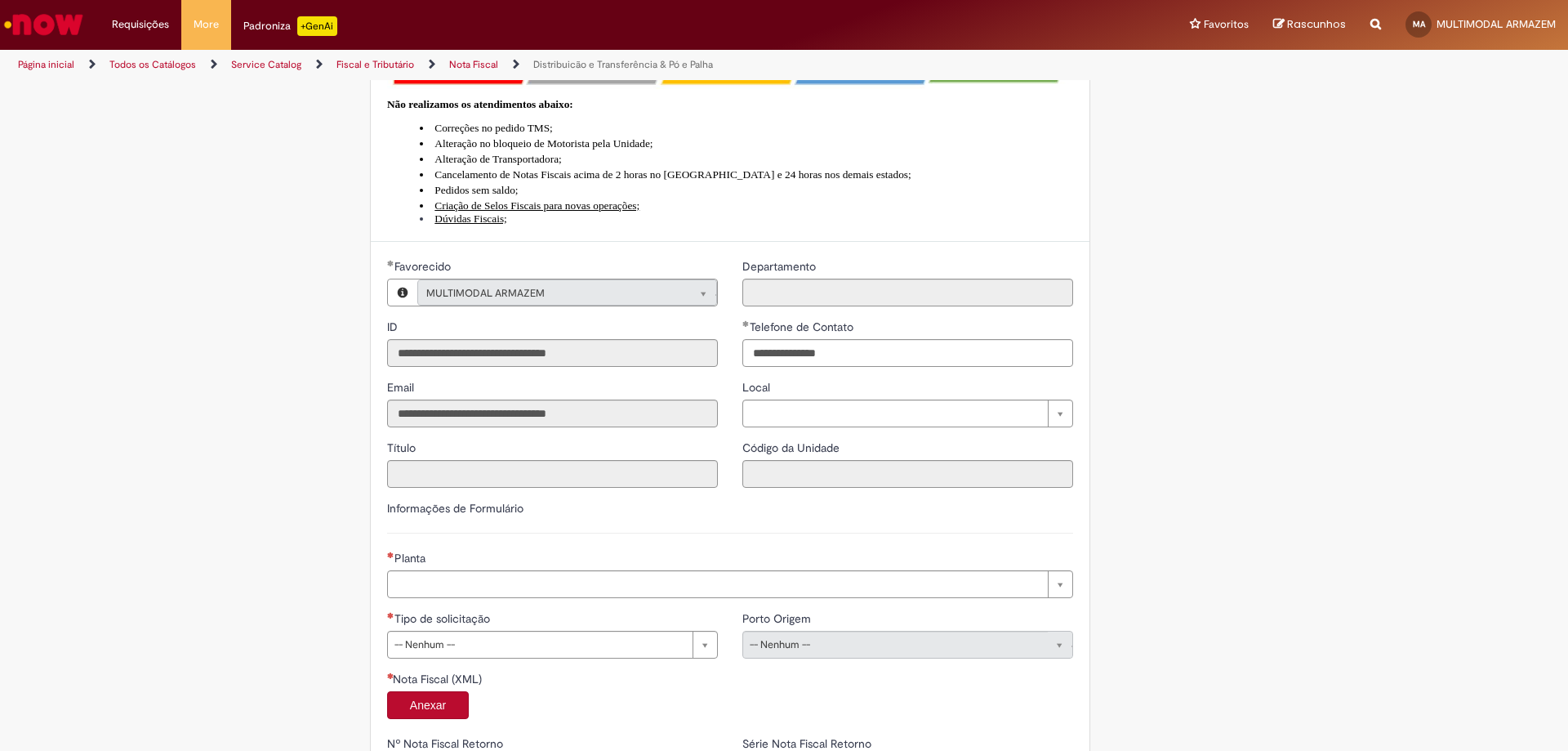 scroll, scrollTop: 654, scrollLeft: 0, axis: vertical 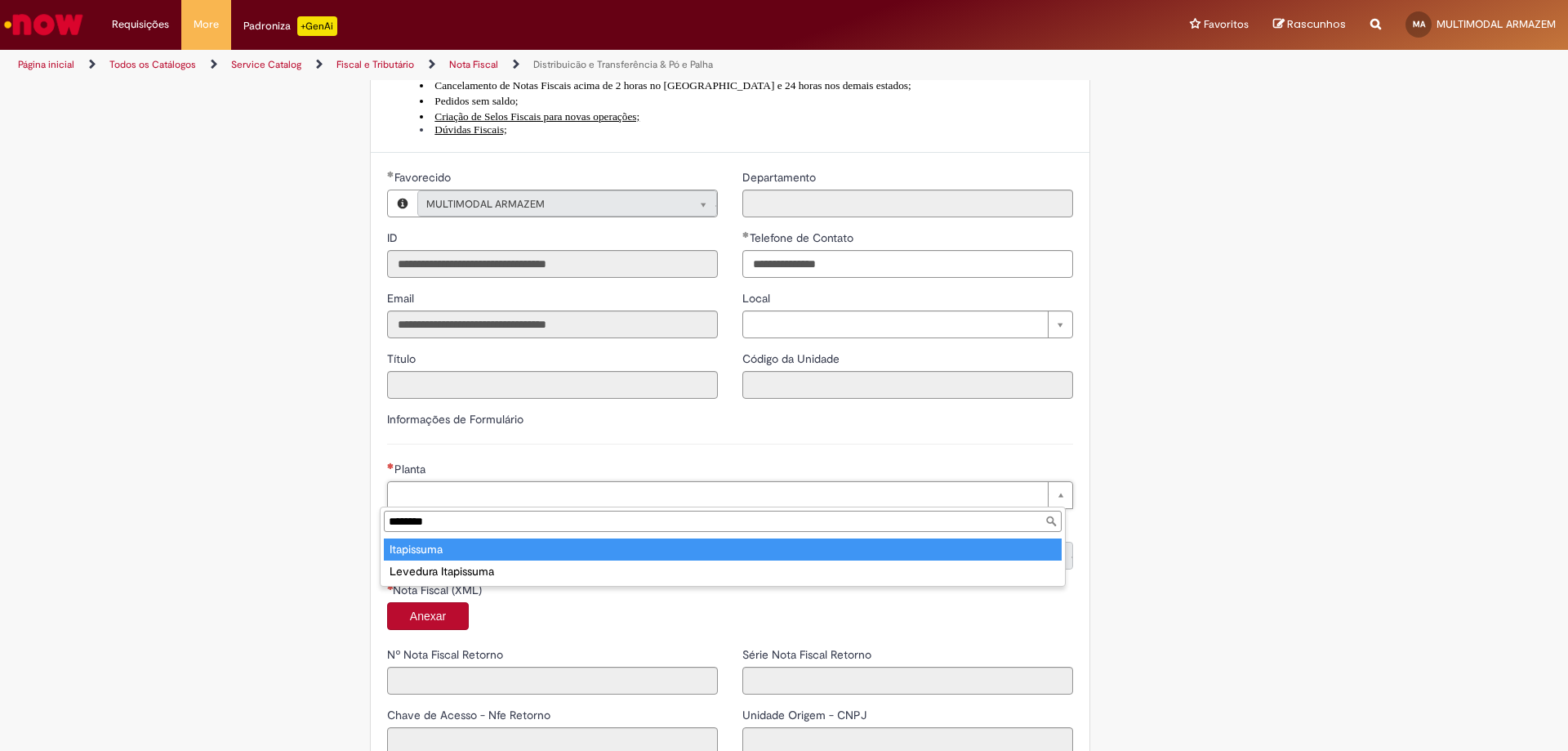 type on "********" 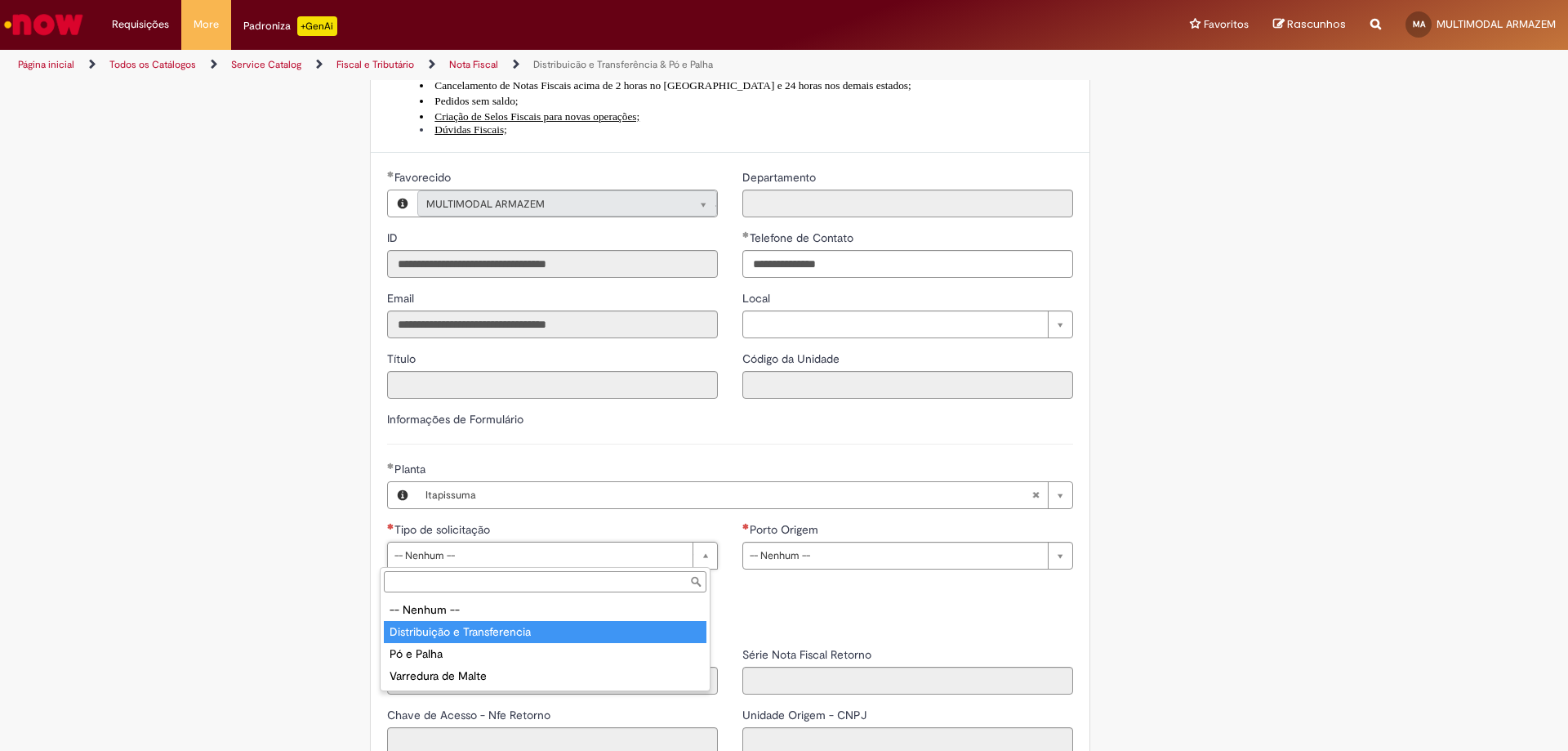 type on "**********" 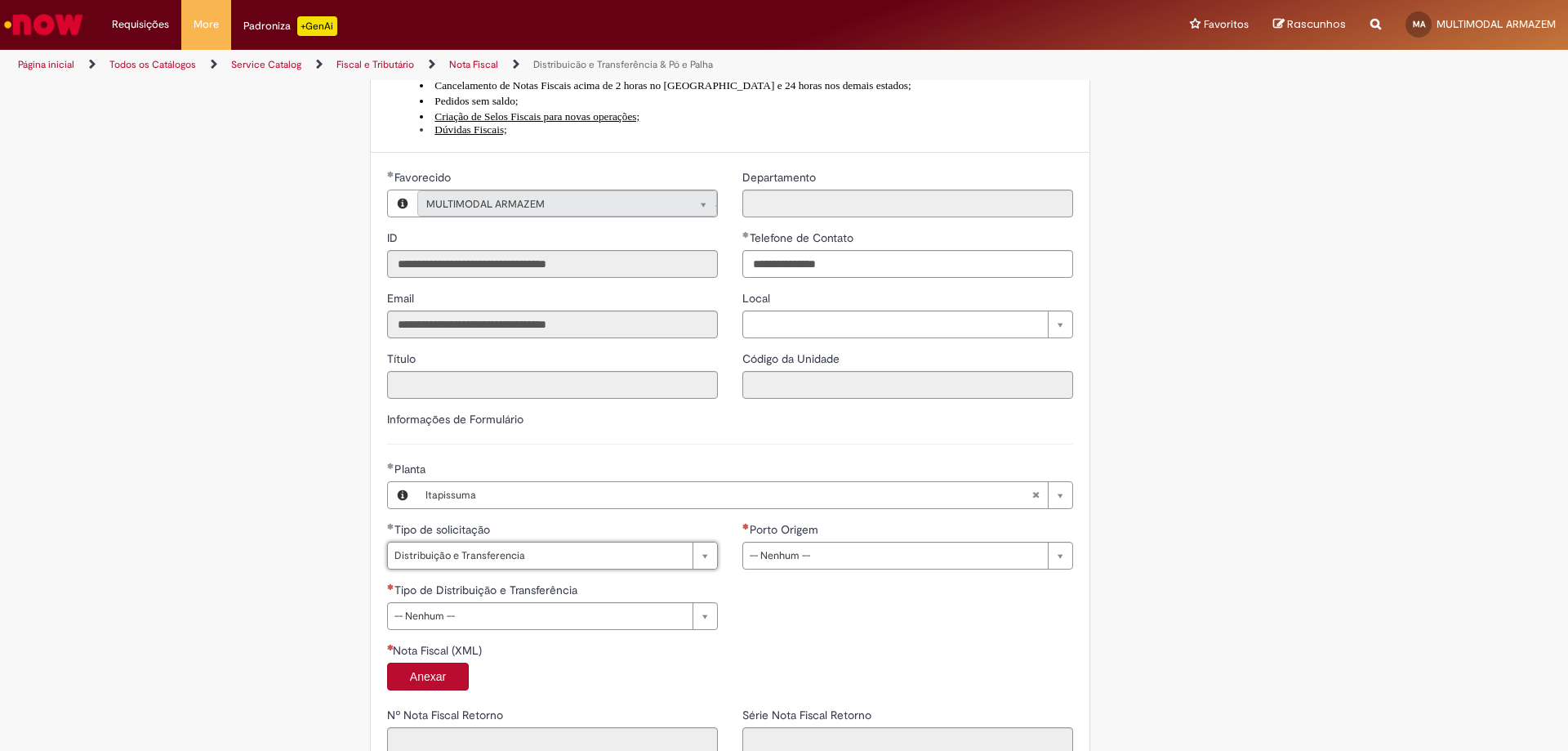 type on "*" 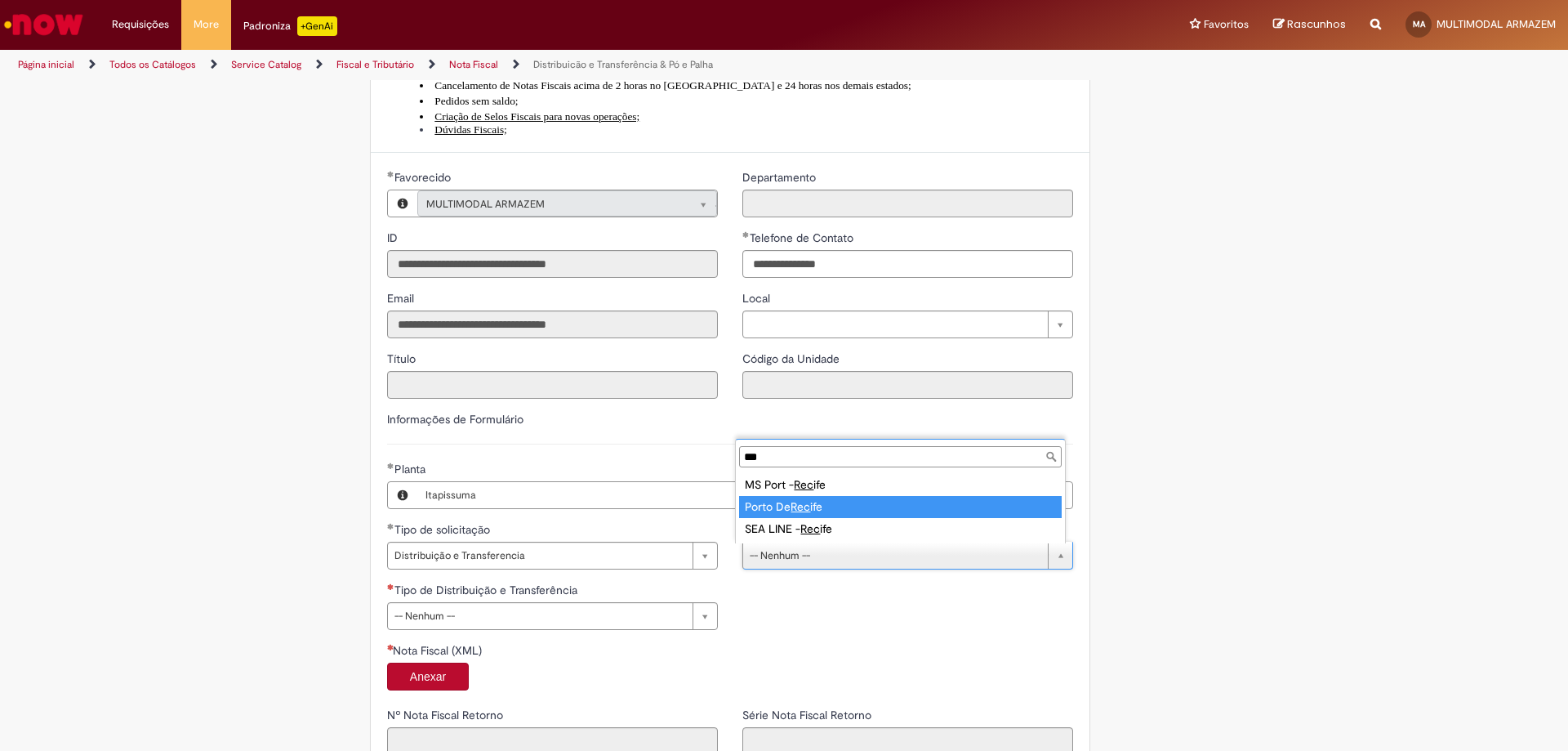type on "***" 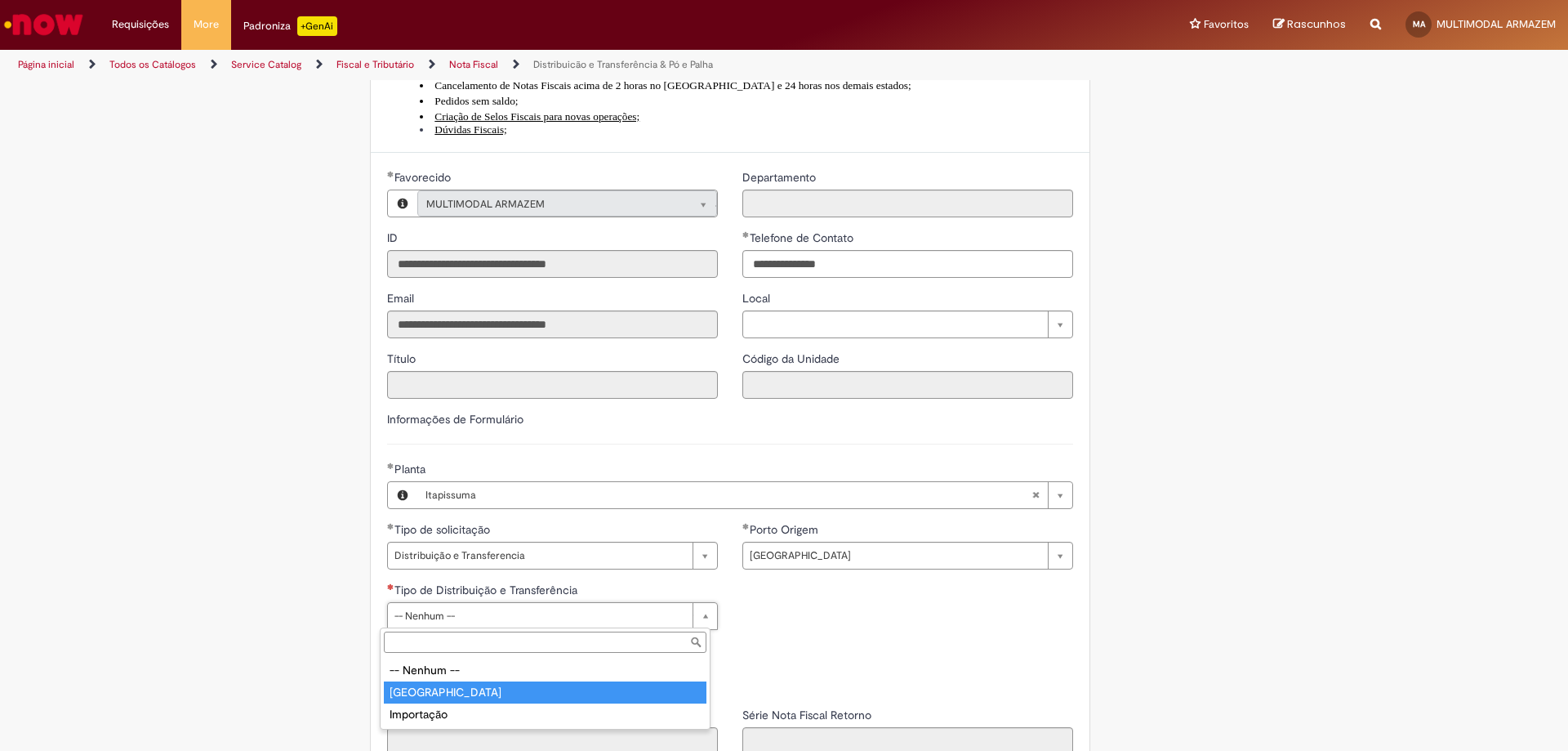 type on "*****" 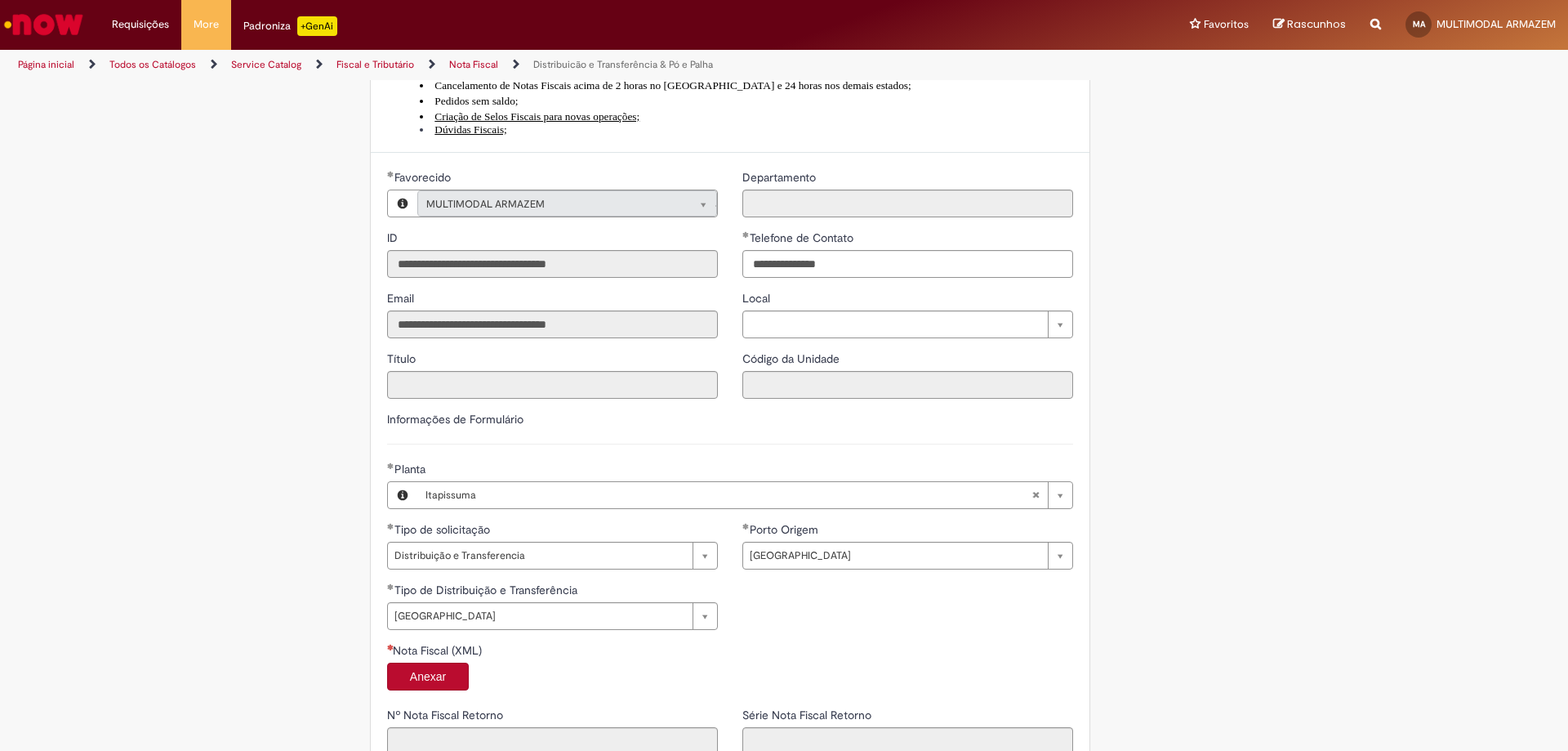 click on "Anexar" at bounding box center (428, 677) 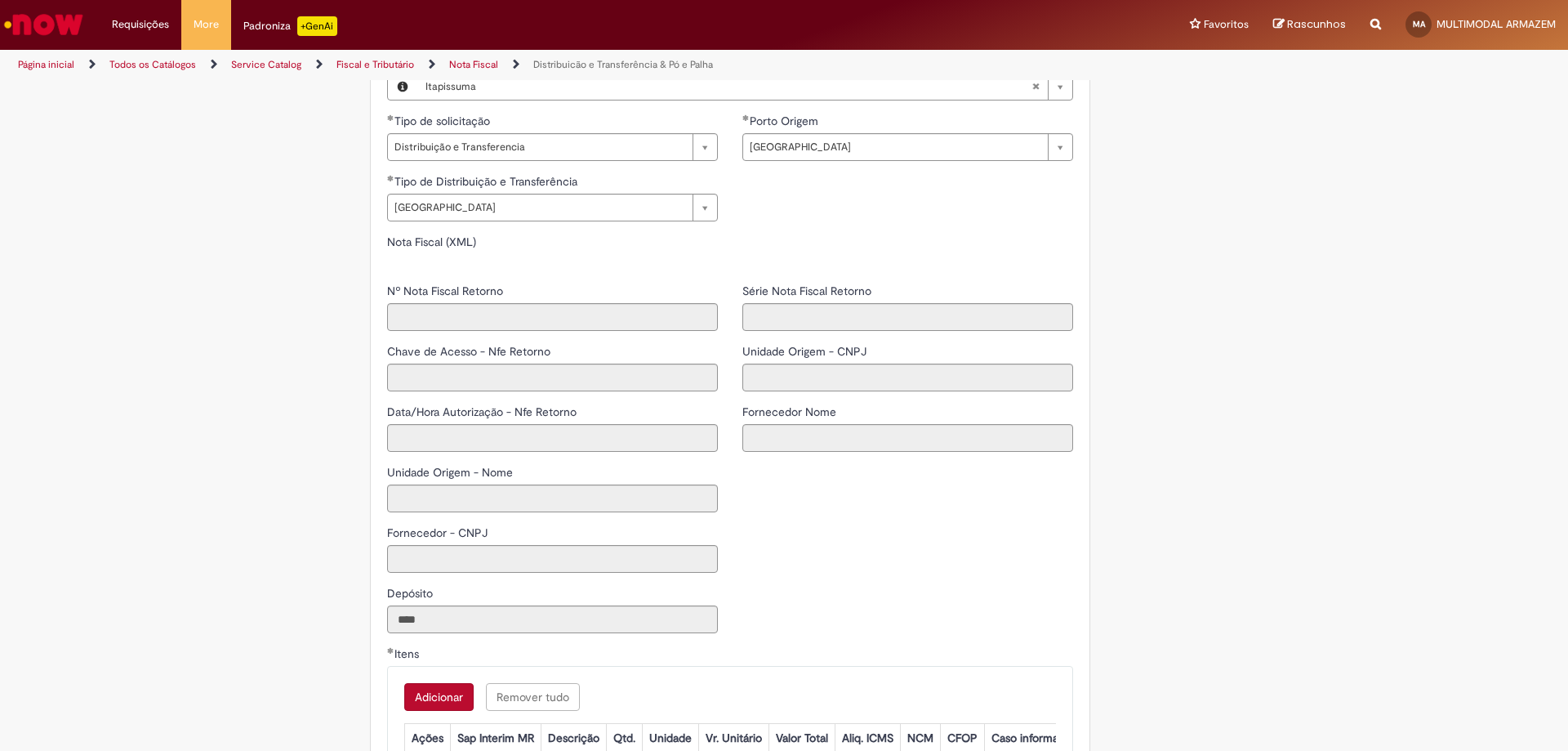 type on "*****" 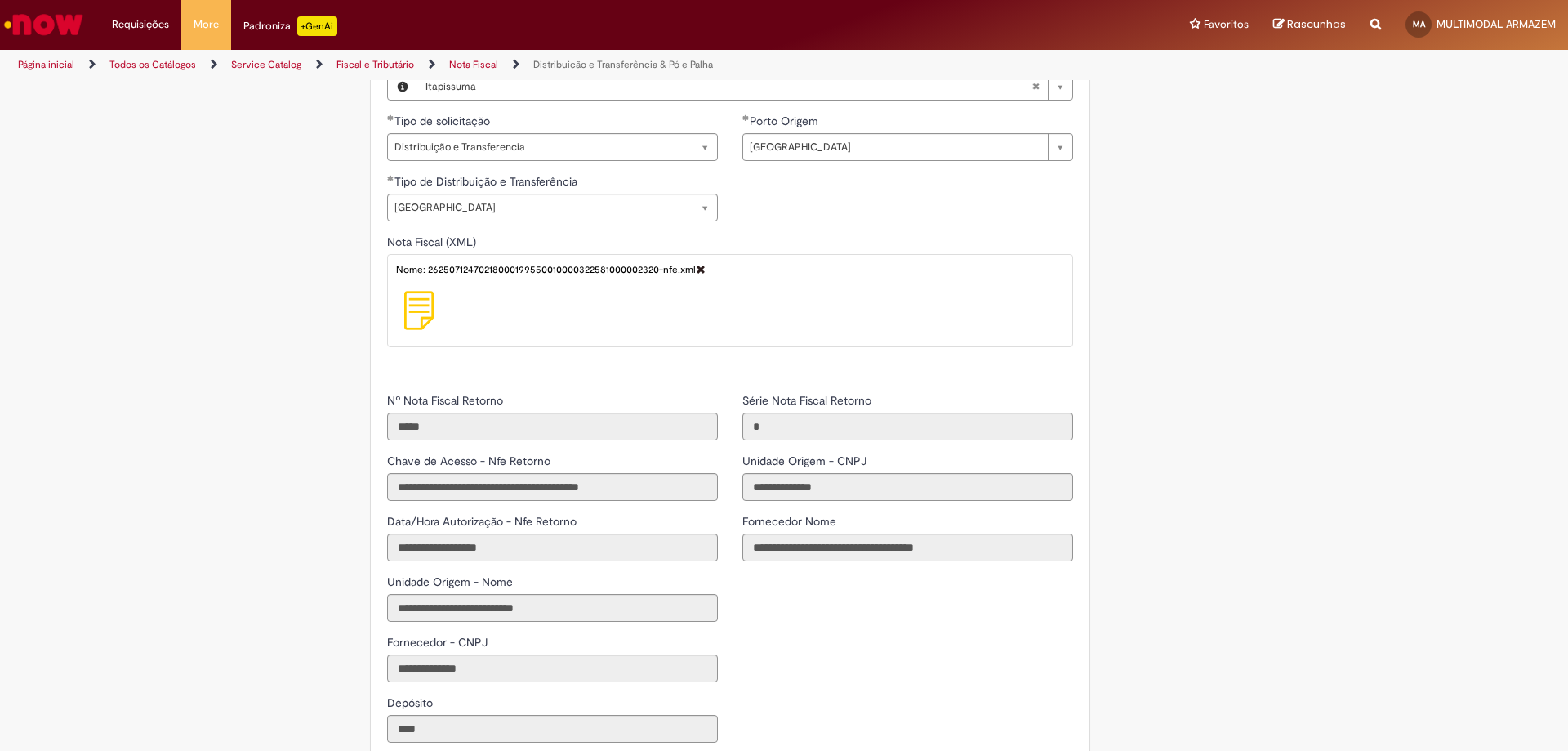scroll, scrollTop: 1580, scrollLeft: 0, axis: vertical 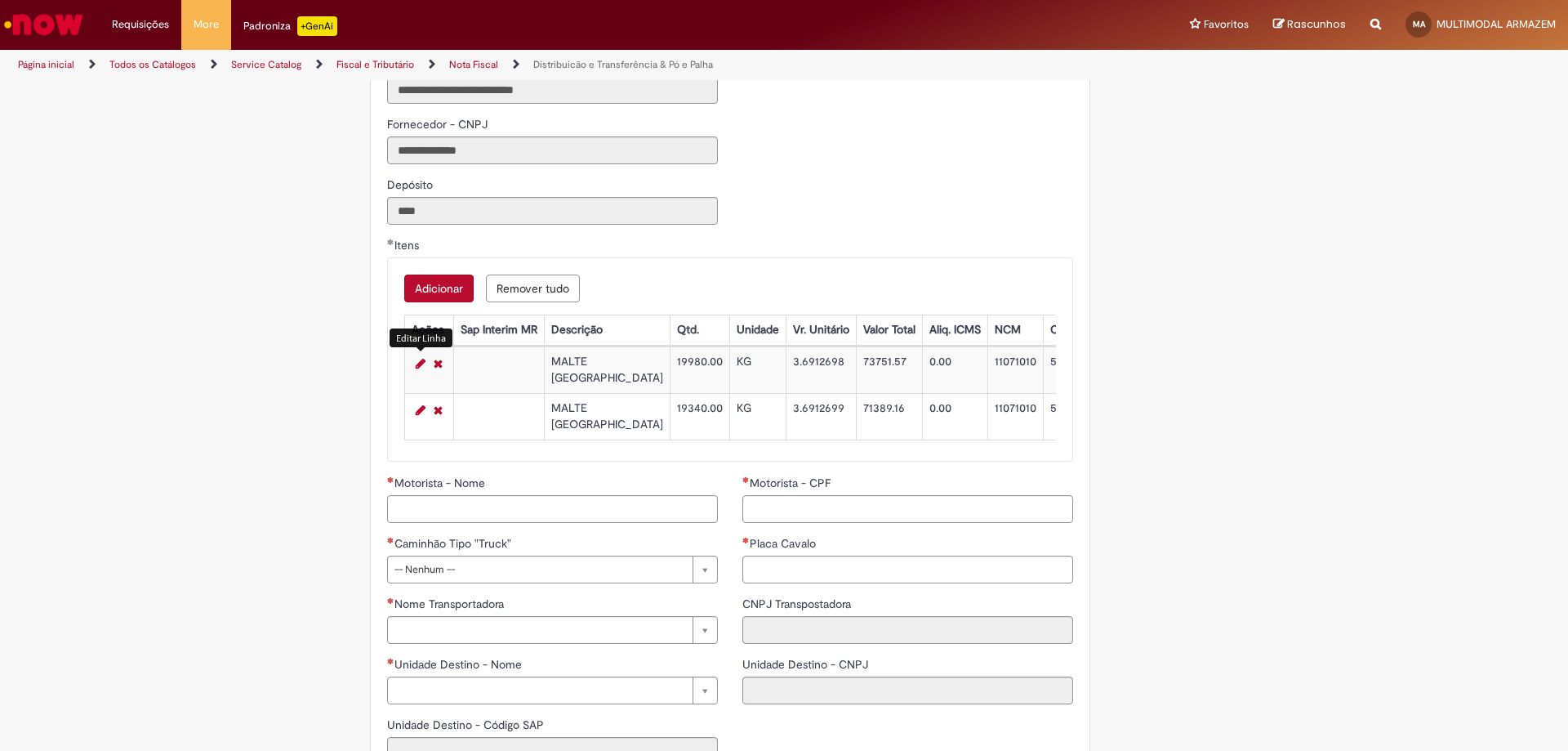 click at bounding box center (421, 364) 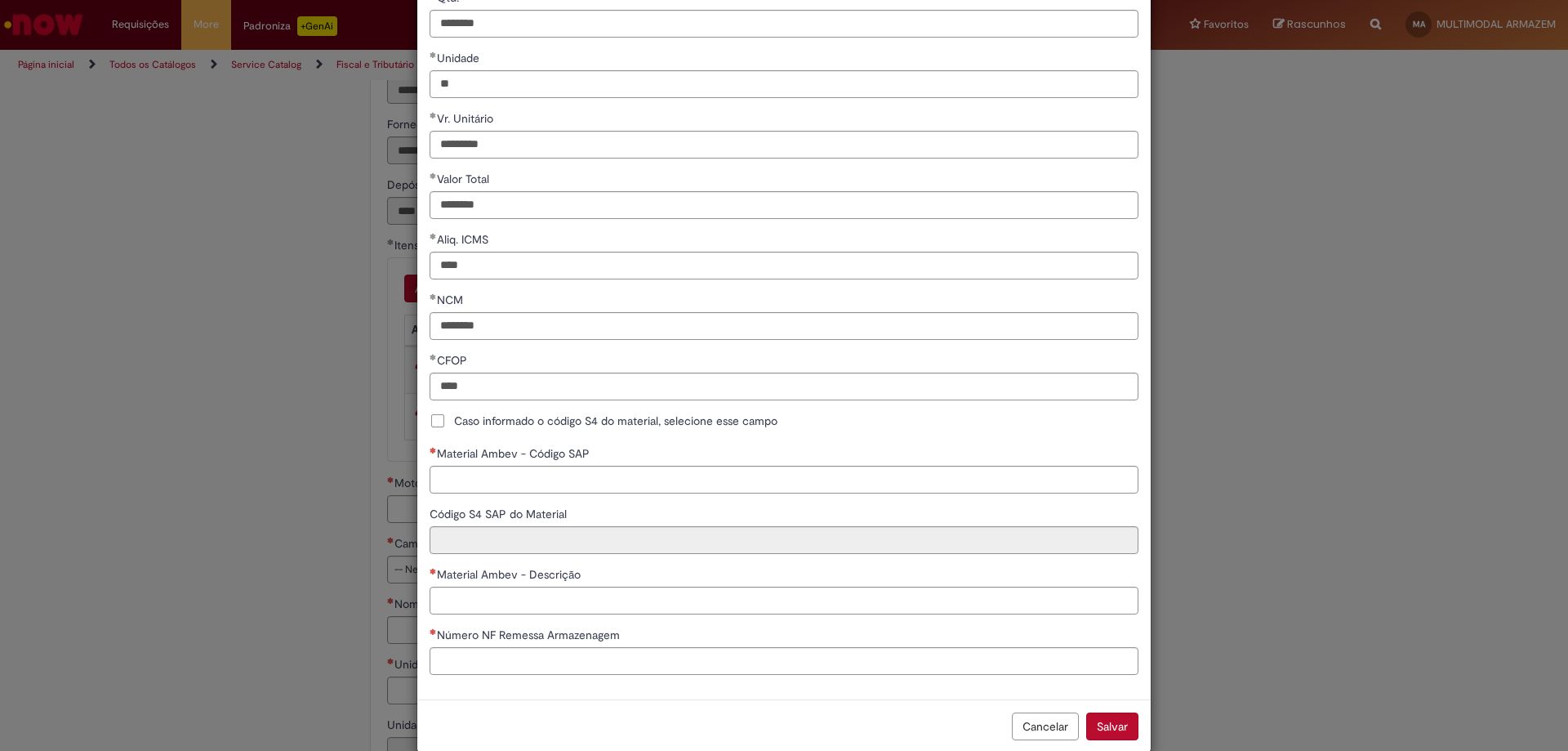 scroll, scrollTop: 182, scrollLeft: 0, axis: vertical 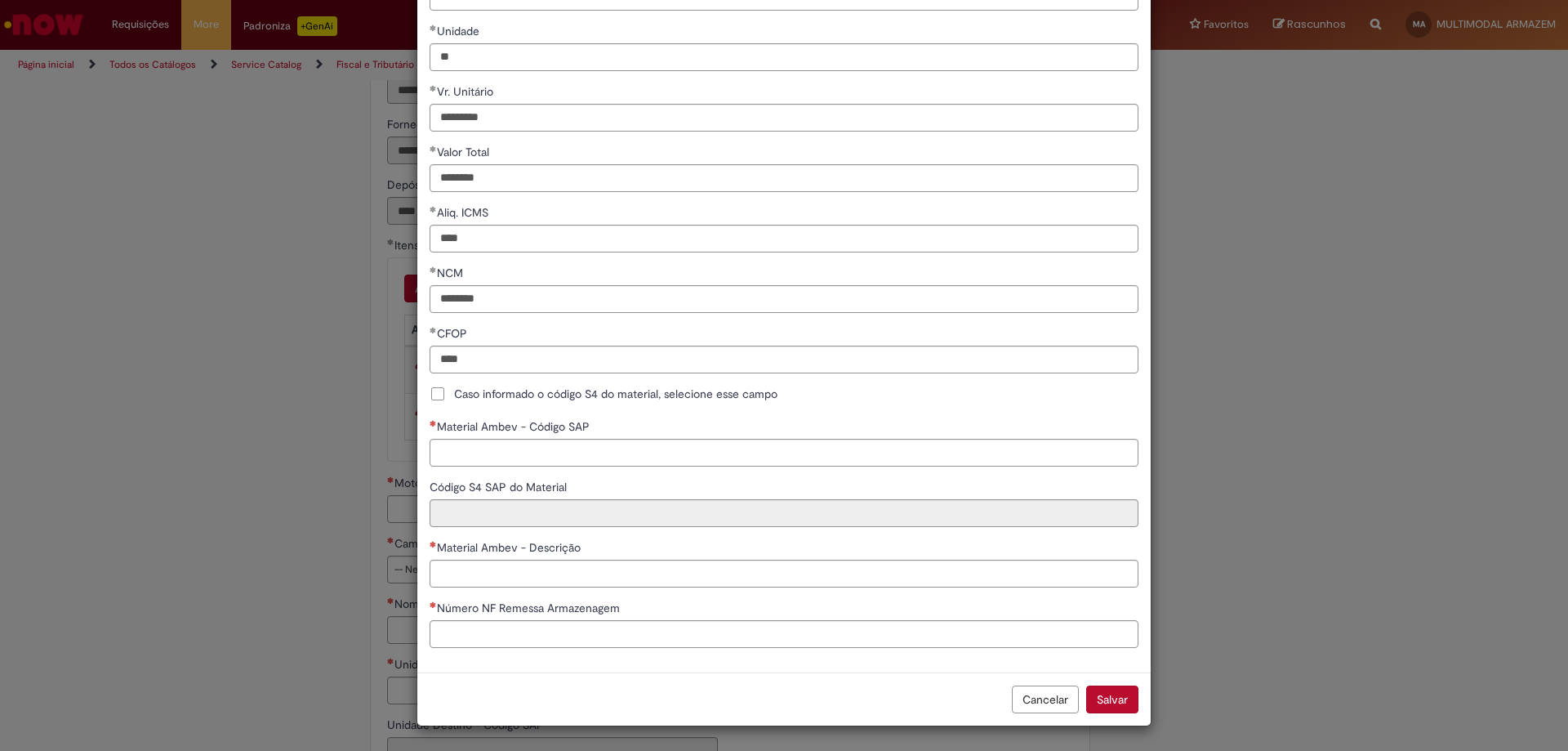 click on "**********" at bounding box center [784, 281] 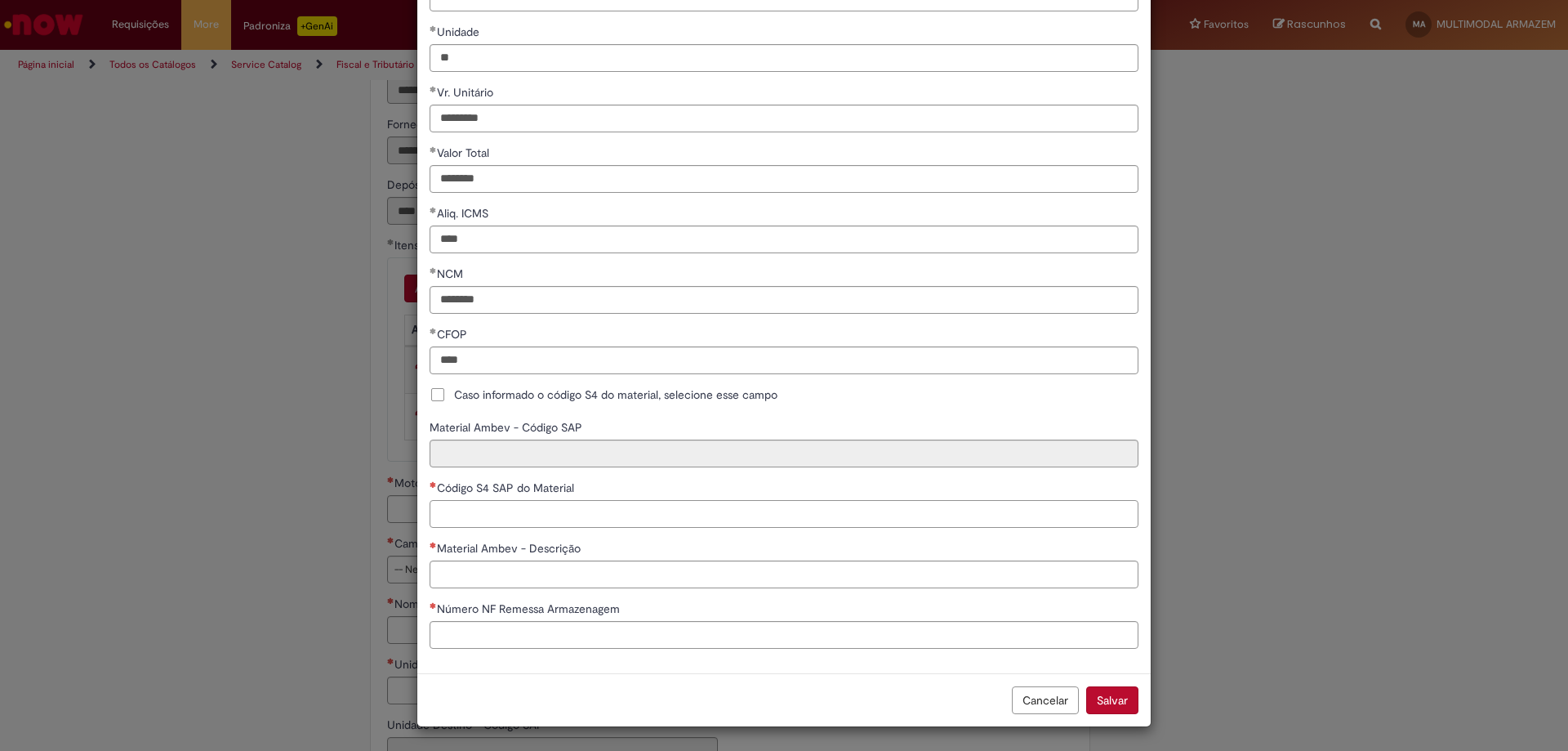 click on "Código S4 SAP do Material" at bounding box center (784, 514) 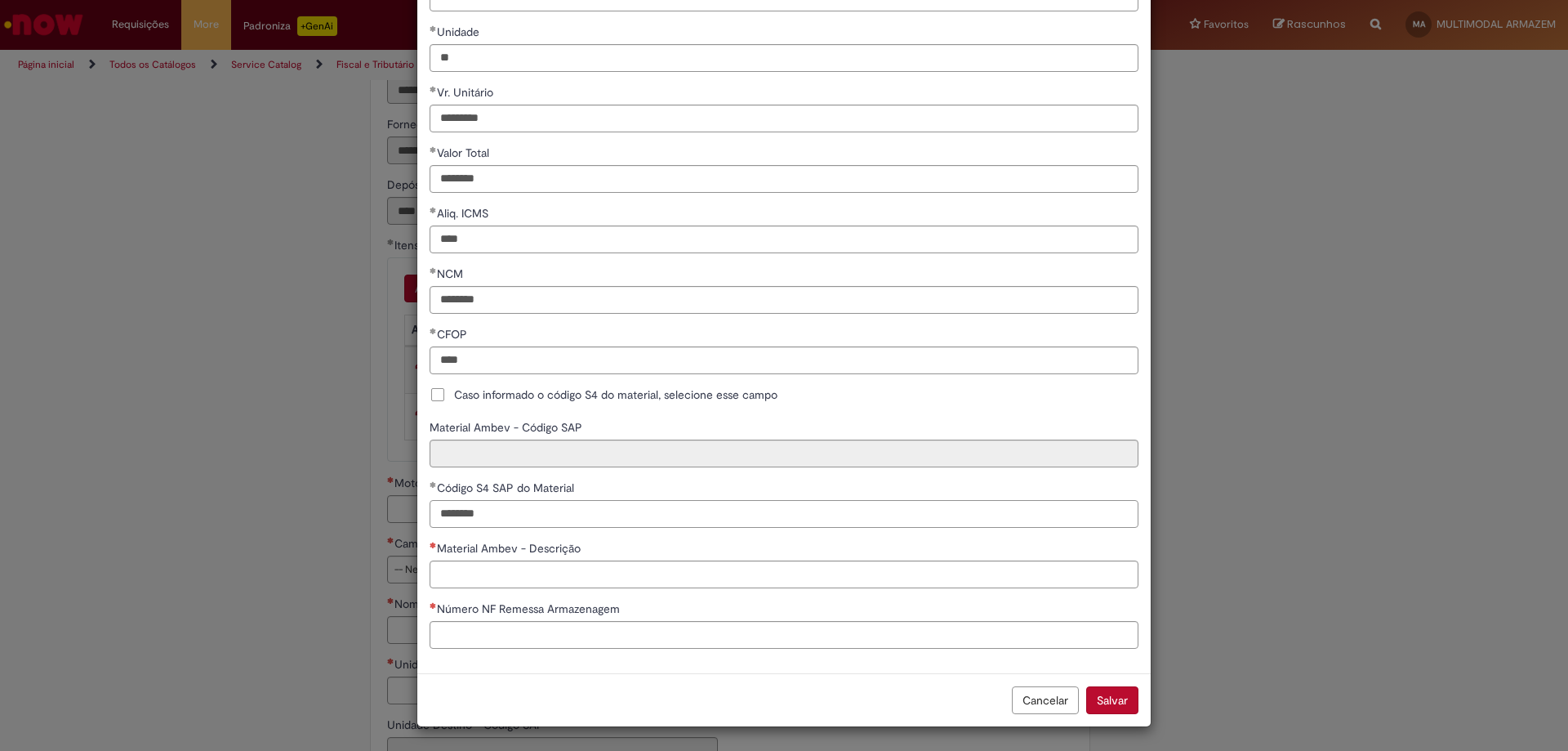 type on "********" 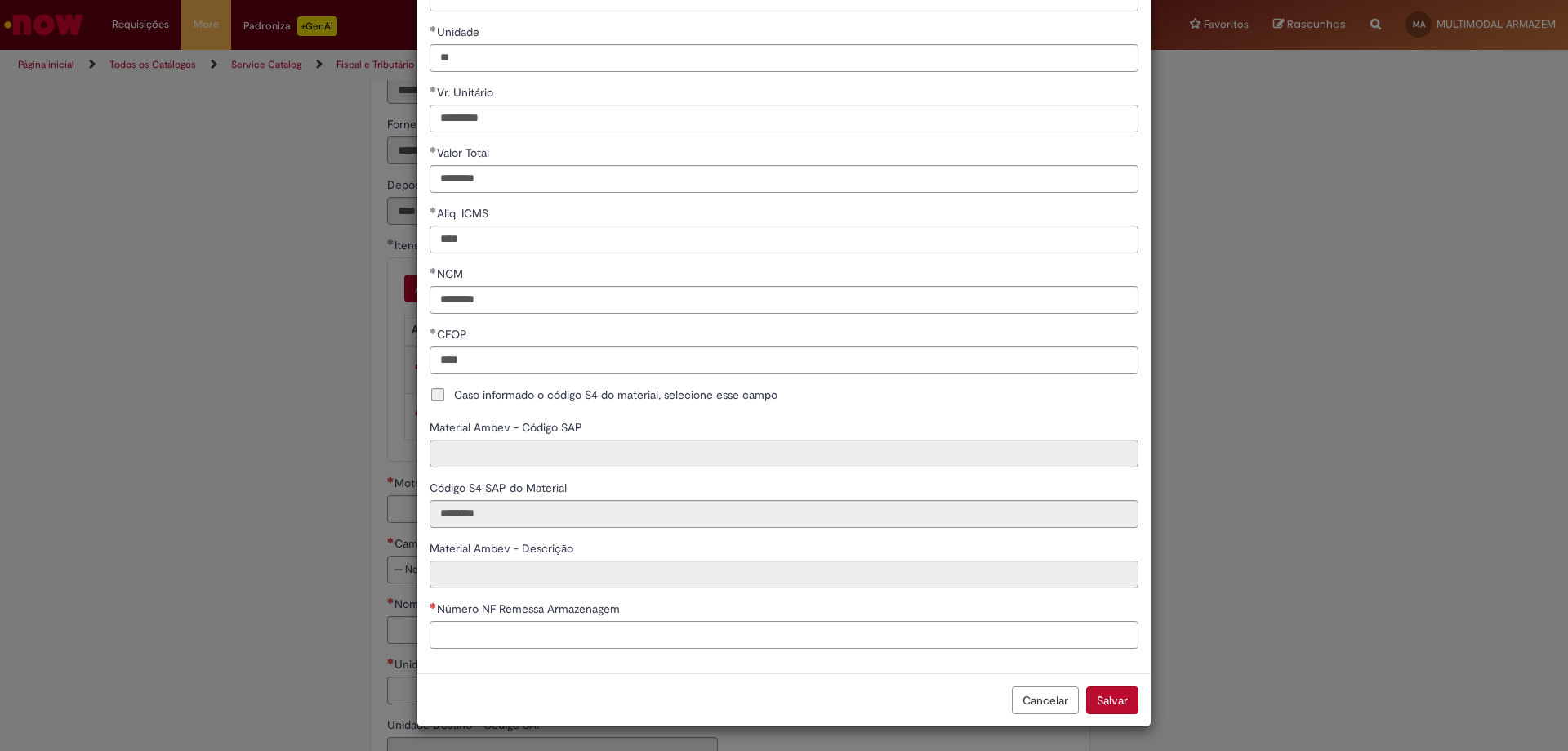 click on "Número NF Remessa Armazenagem" at bounding box center (784, 635) 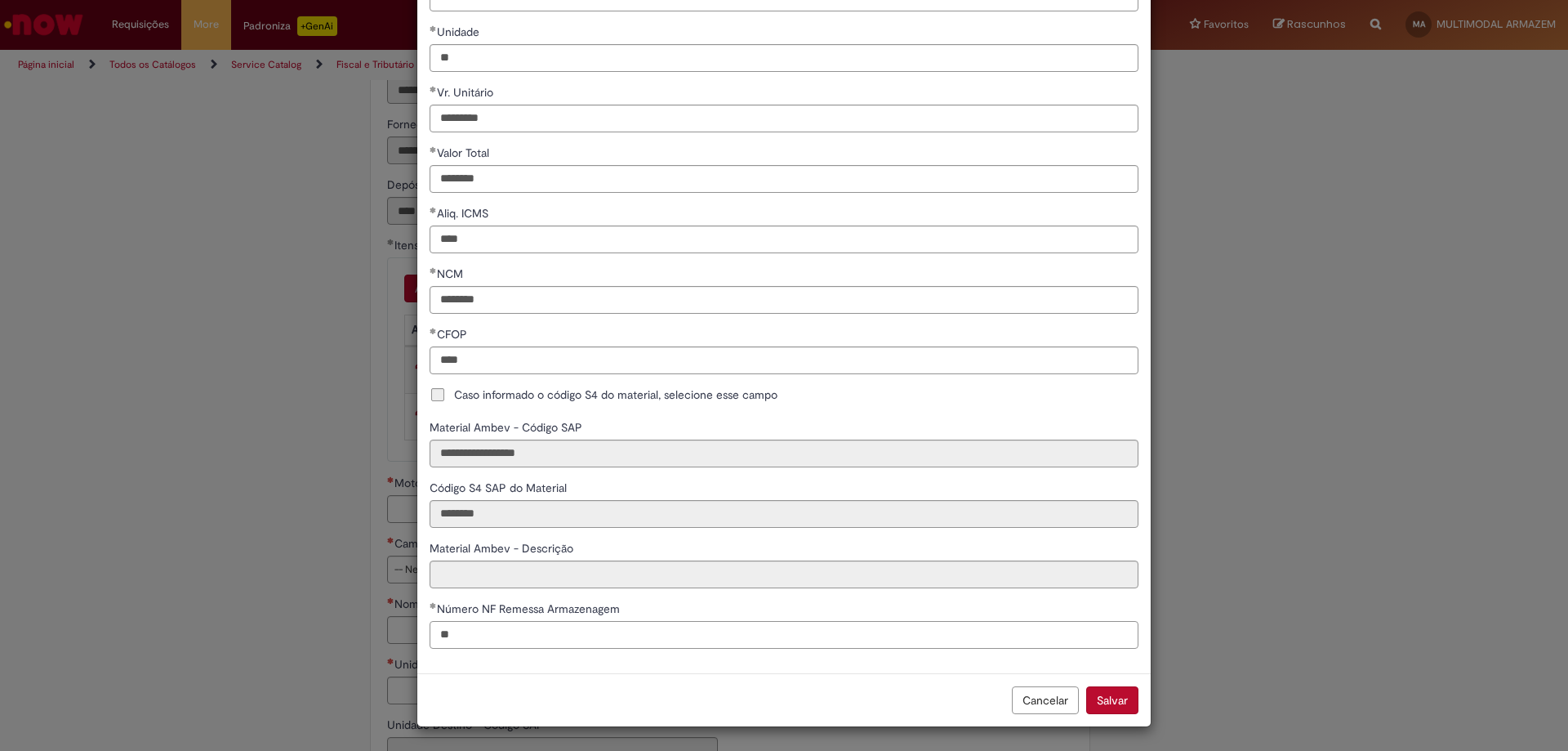 type on "***" 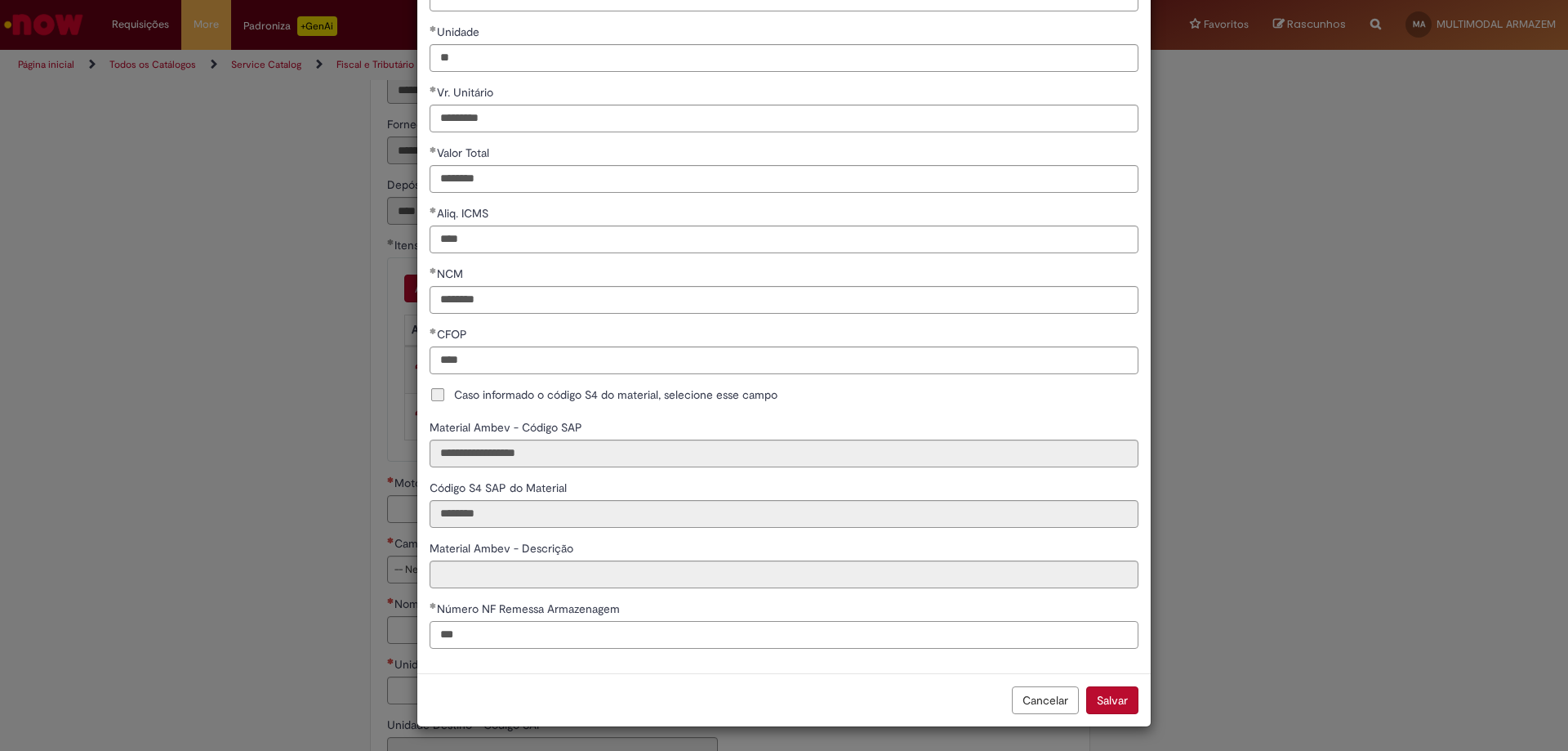 type on "**********" 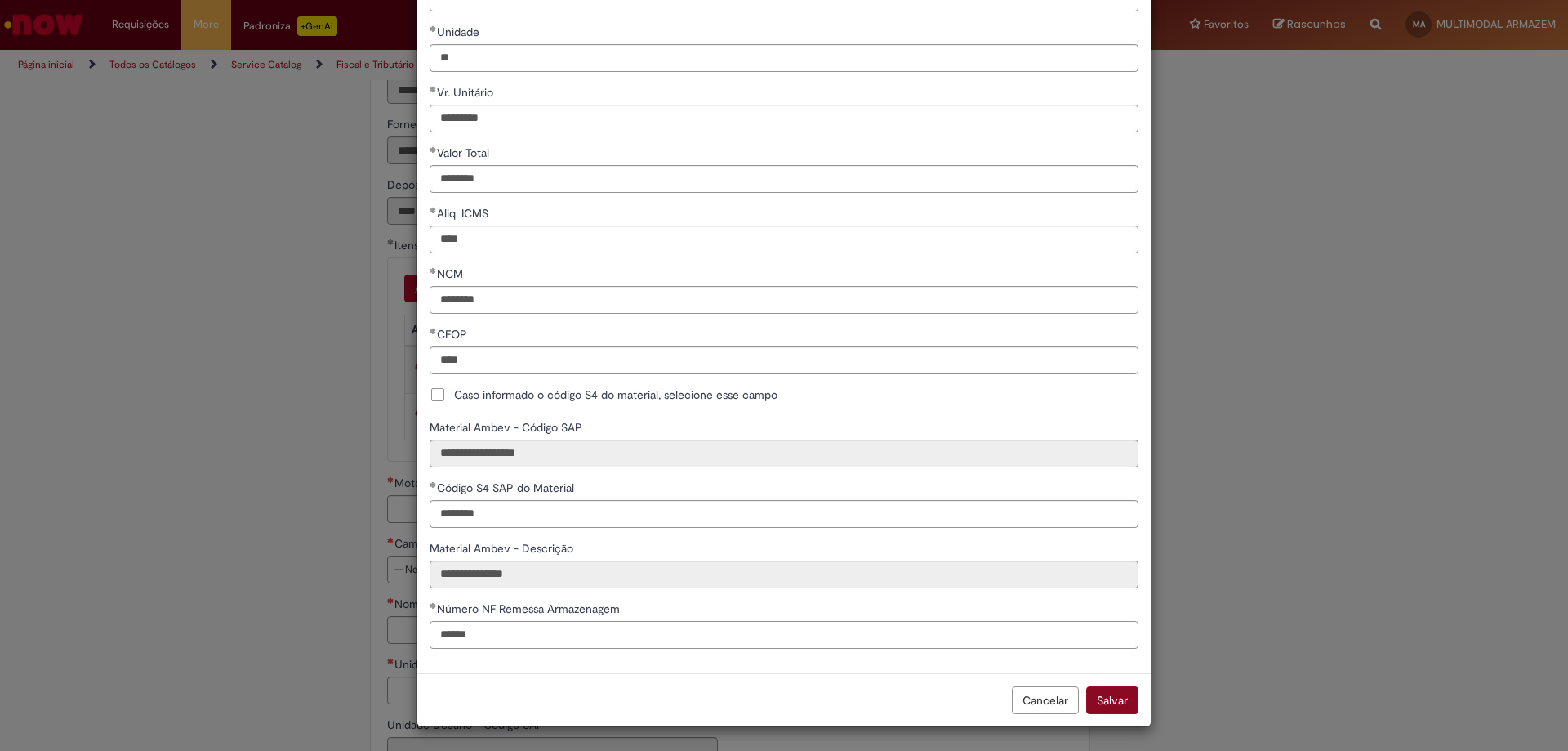 type on "******" 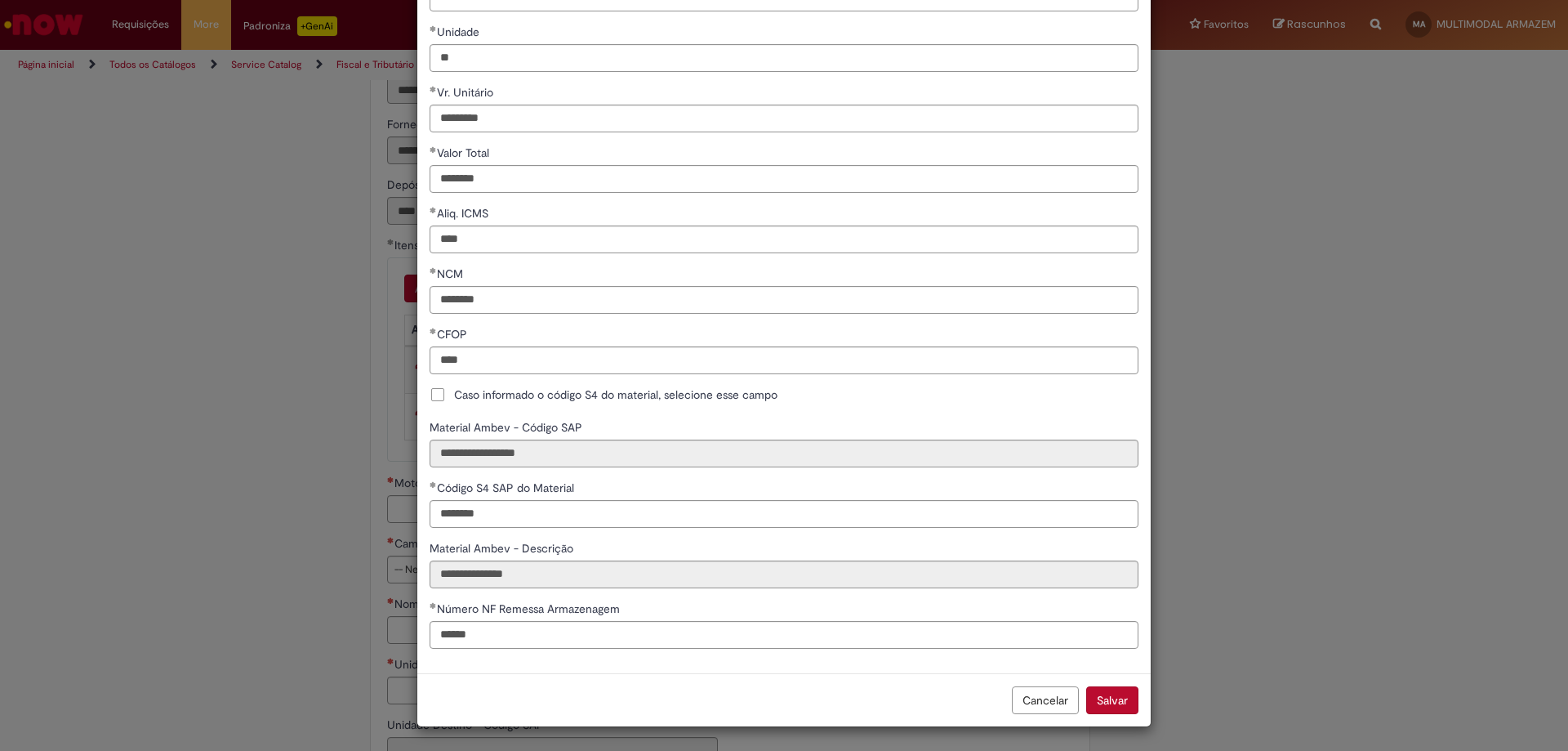 click on "Salvar" at bounding box center [1112, 700] 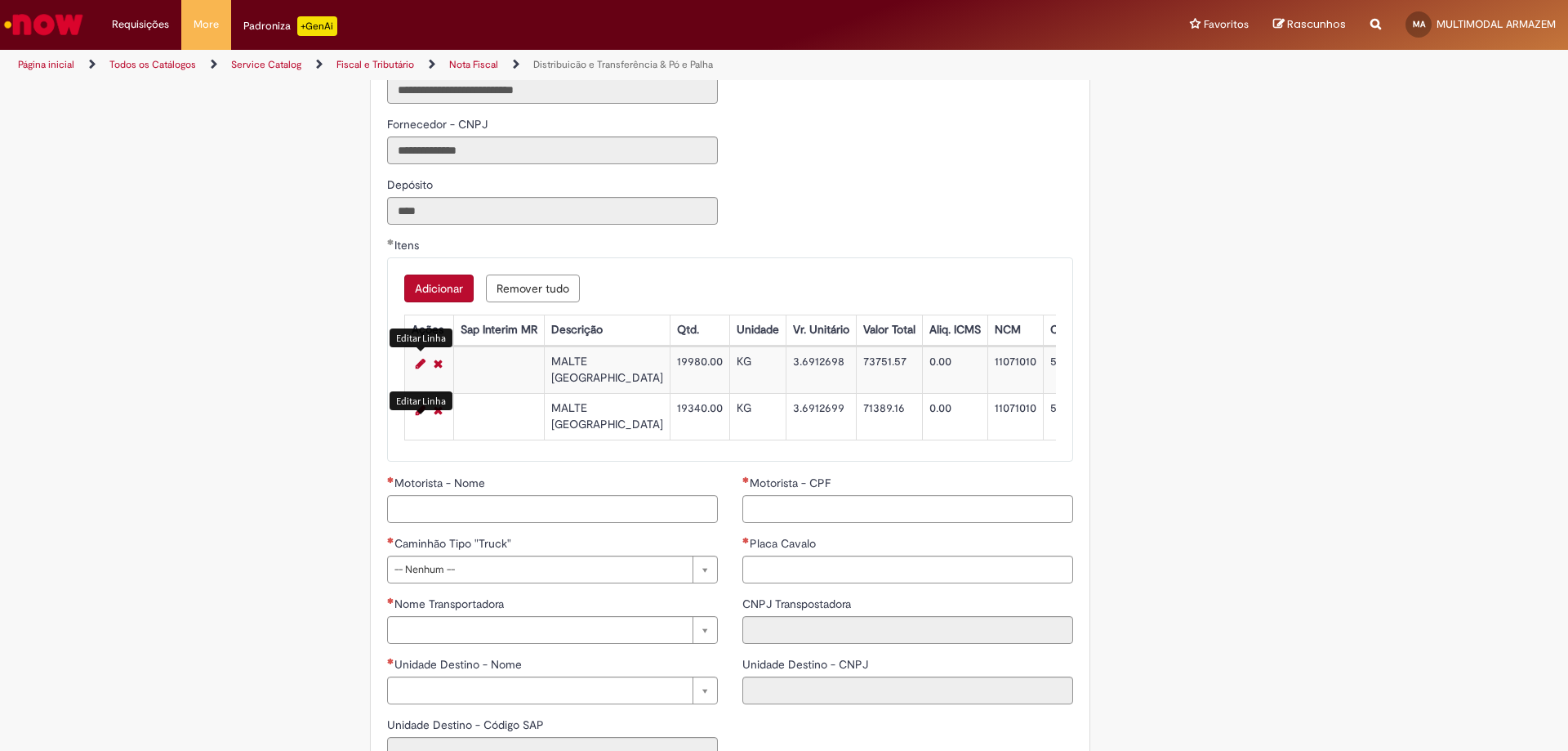 click at bounding box center [421, 410] 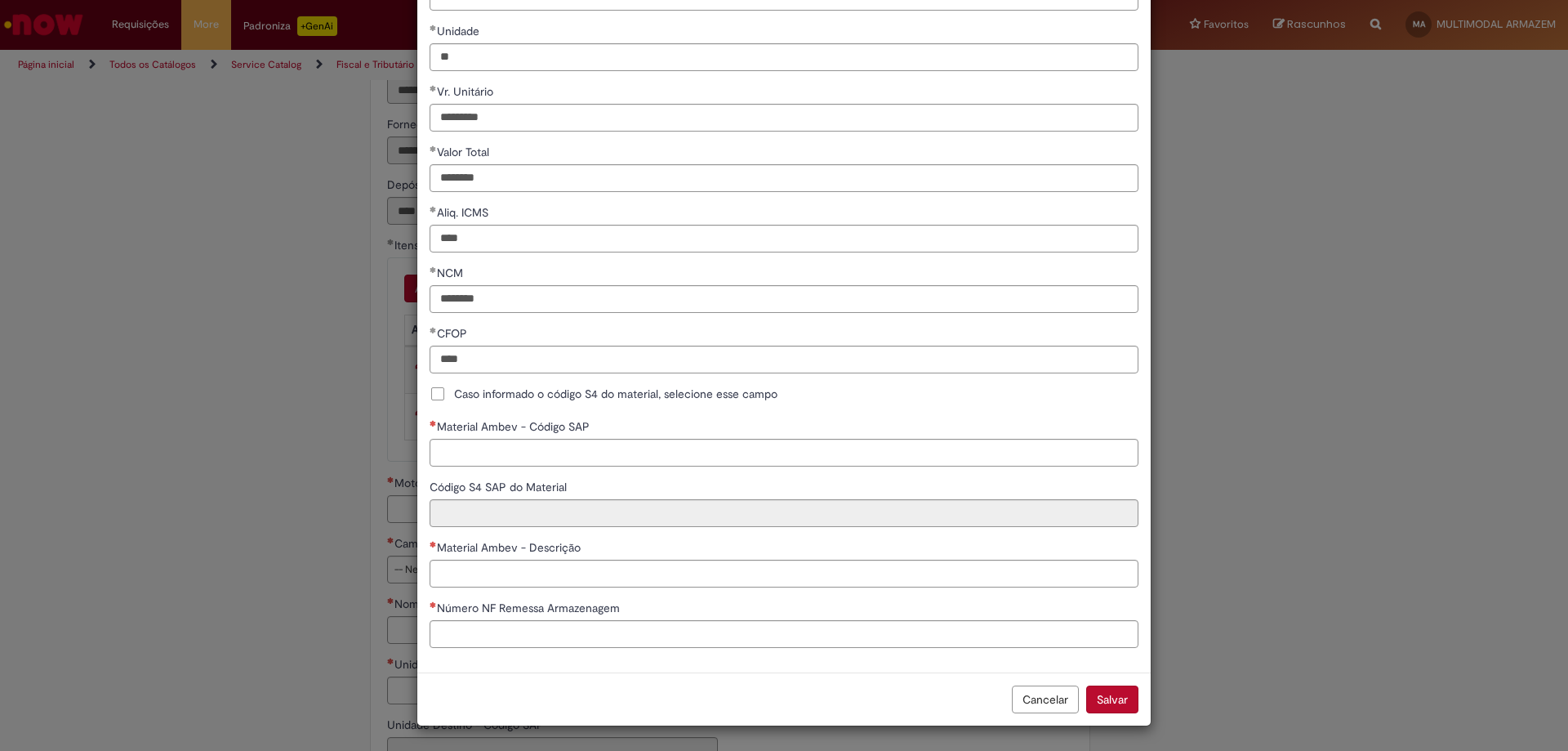 click on "Caso informado o código S4 do material, selecione esse campo" at bounding box center [784, 396] 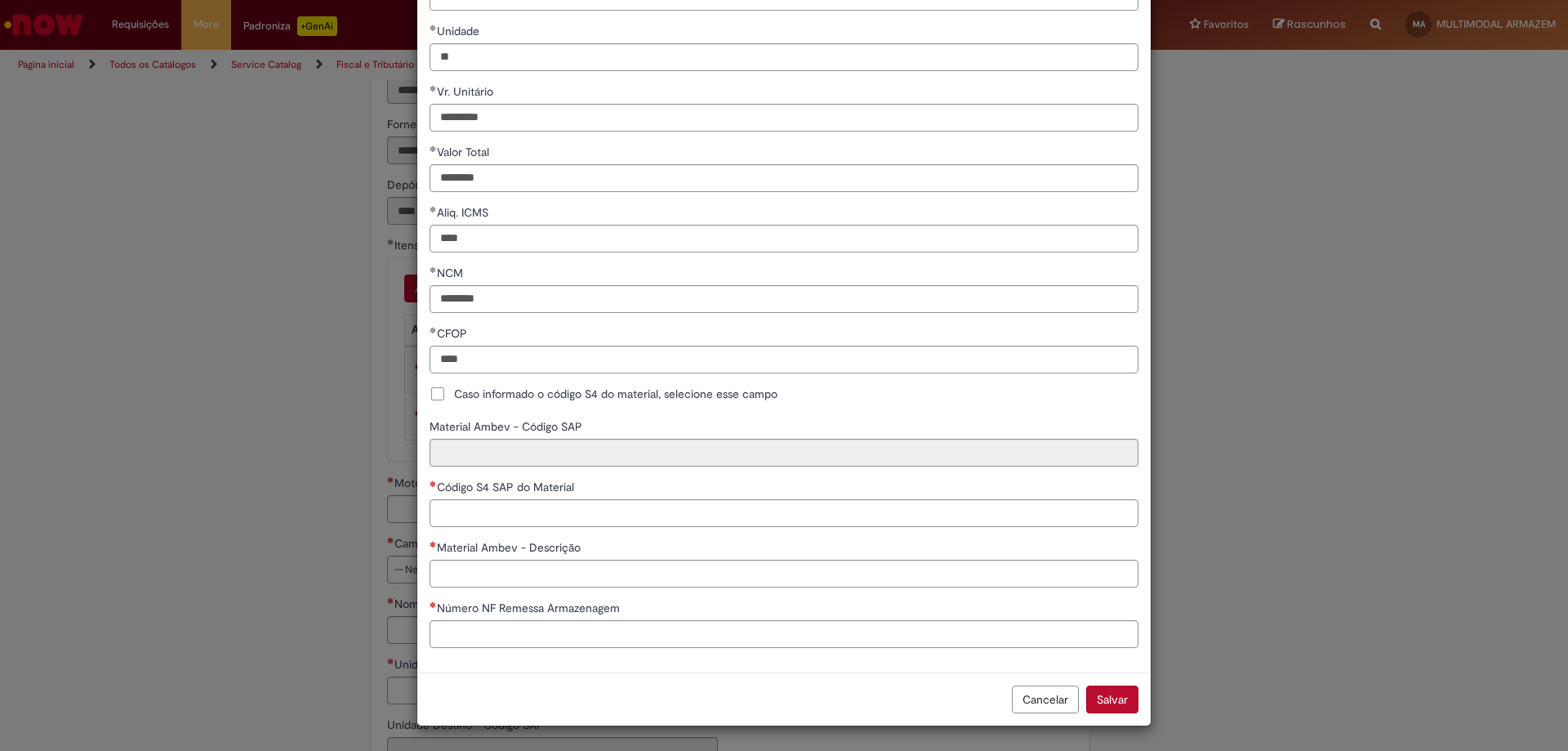 scroll, scrollTop: 181, scrollLeft: 0, axis: vertical 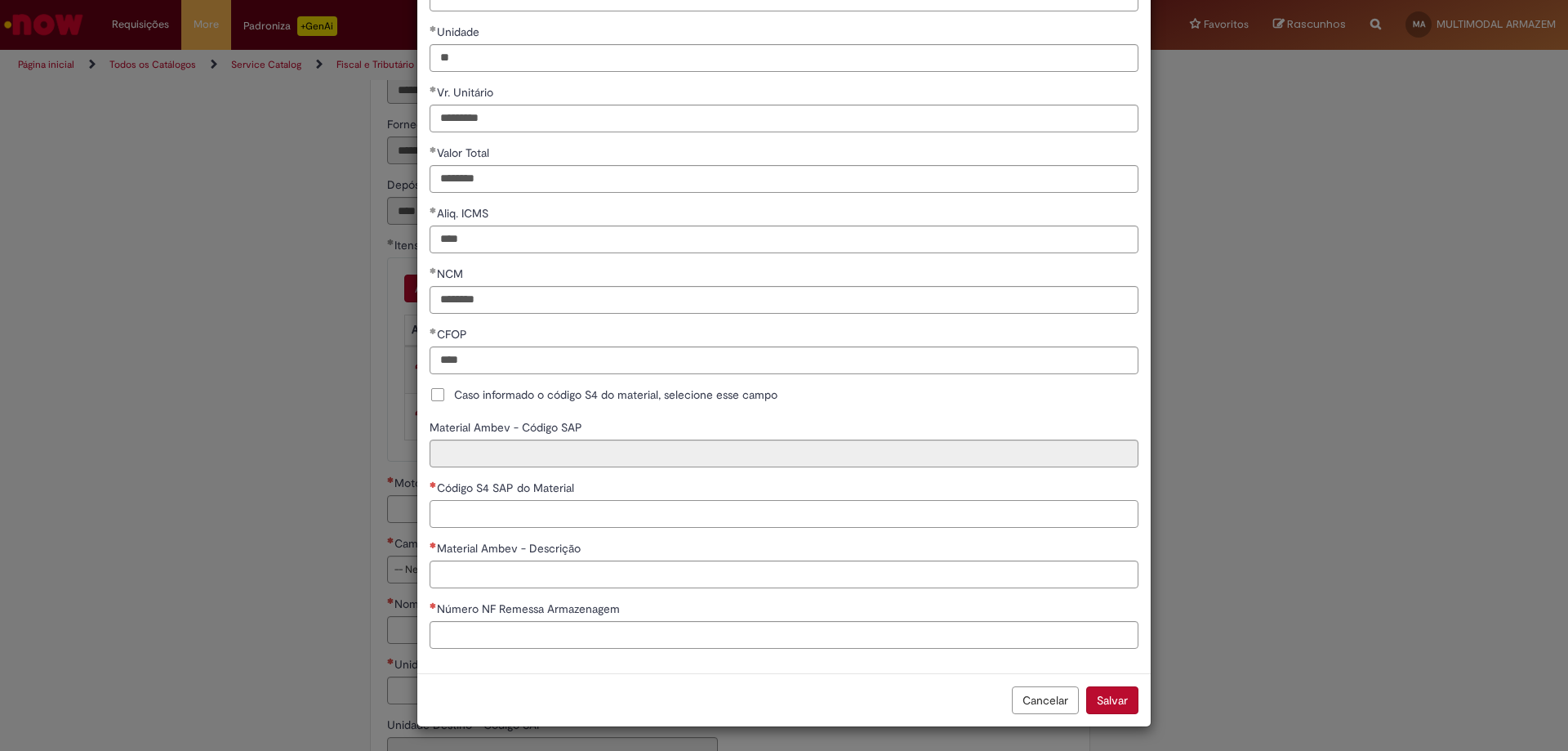 click on "Código S4 SAP do Material" at bounding box center [784, 514] 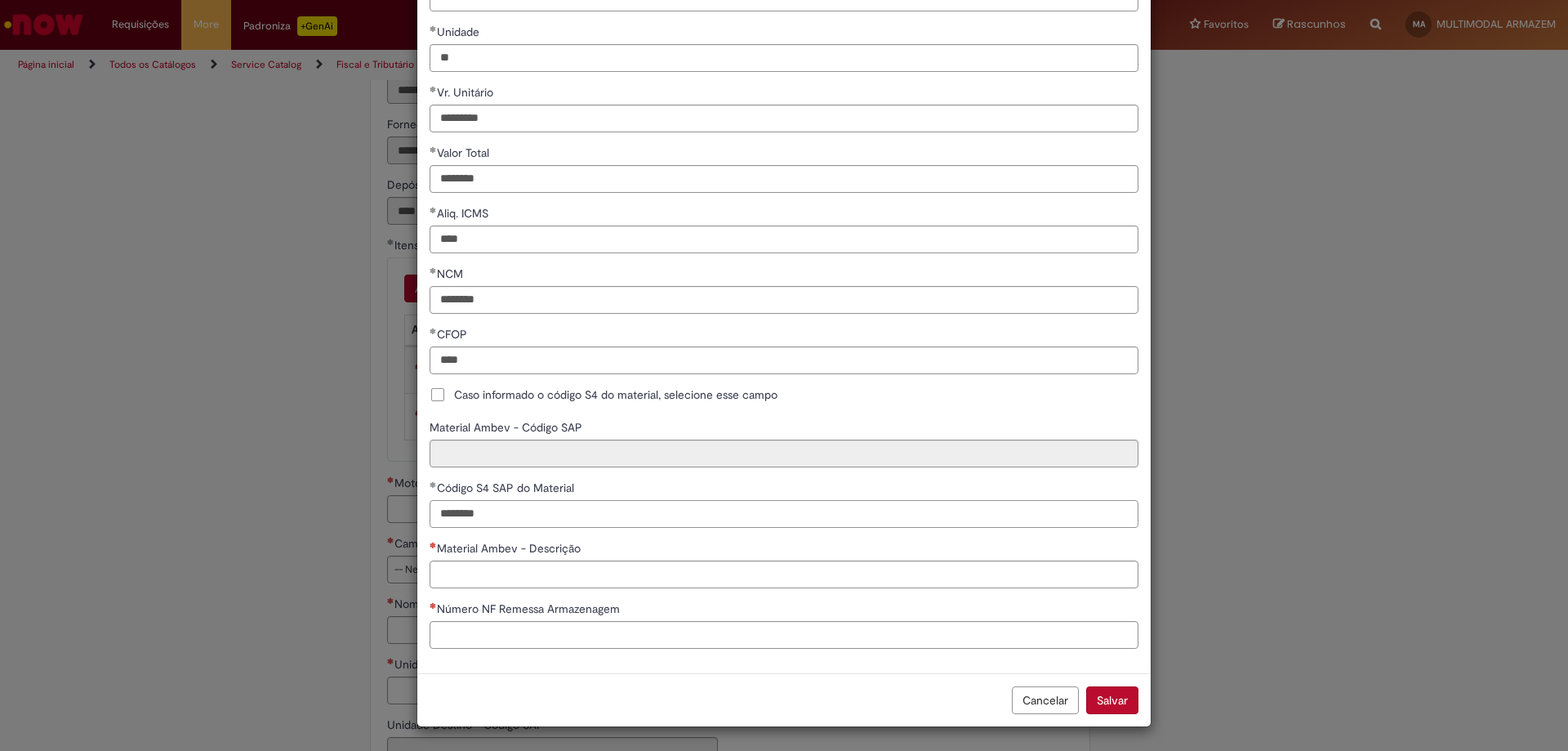 type on "********" 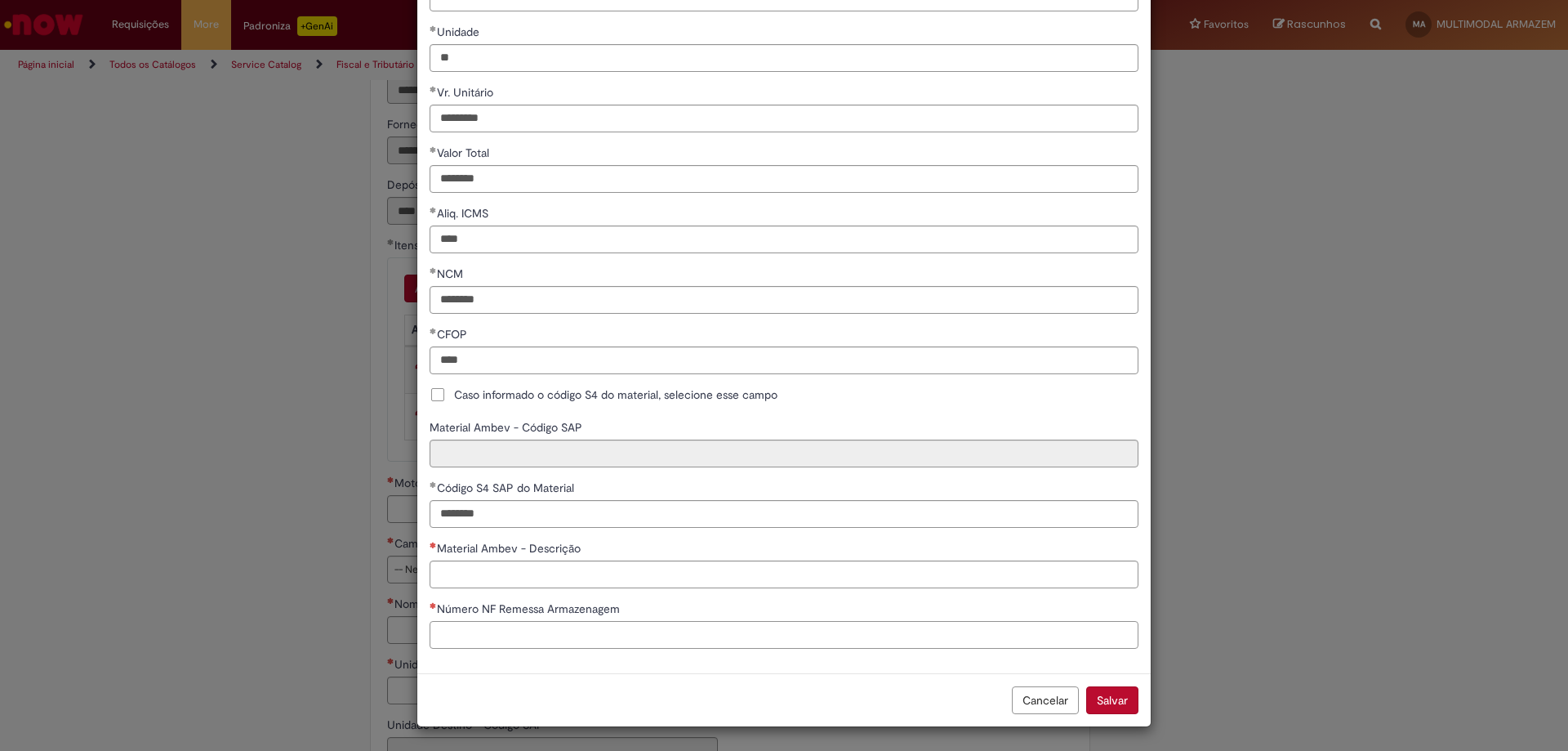 click on "Número NF Remessa Armazenagem" at bounding box center (784, 635) 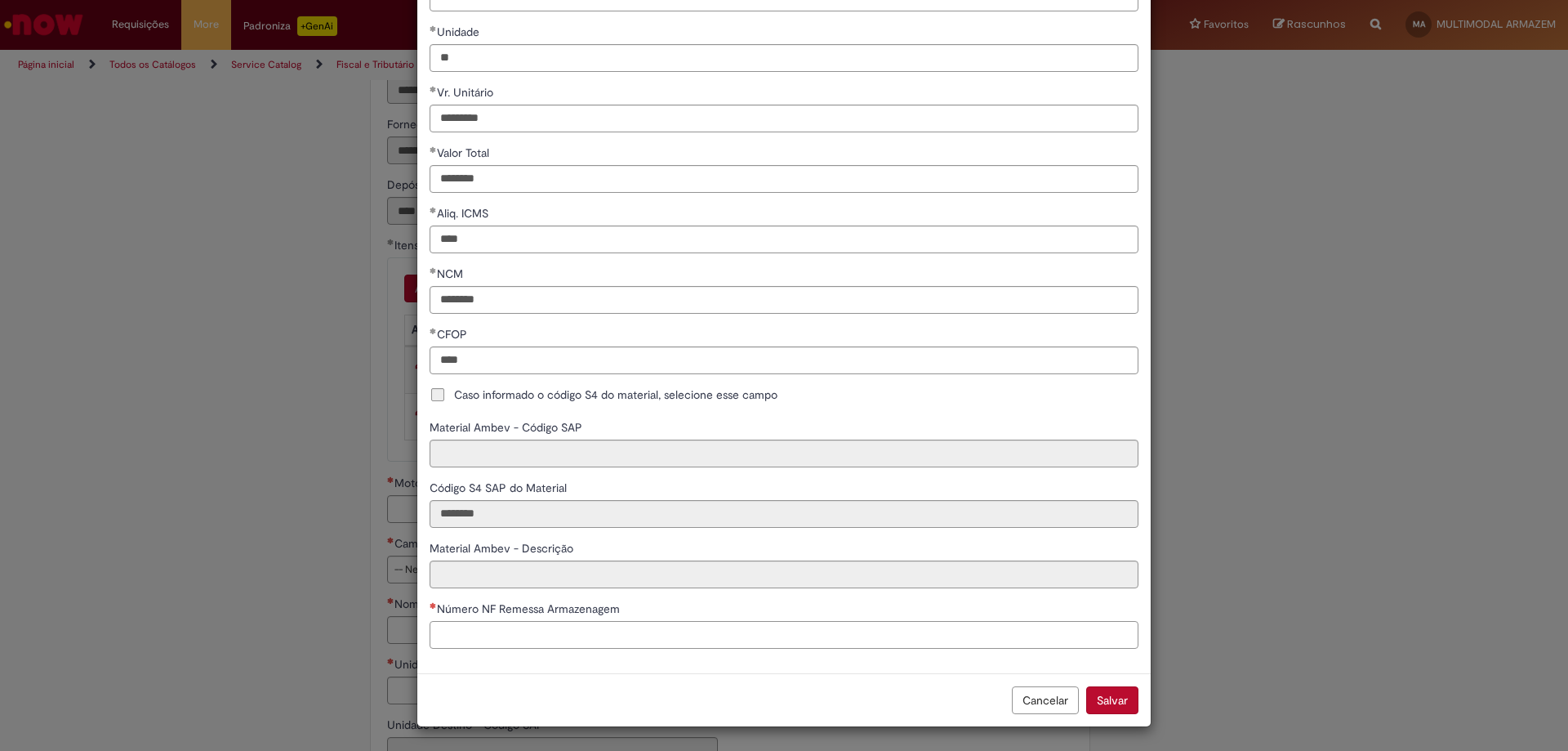 type on "**********" 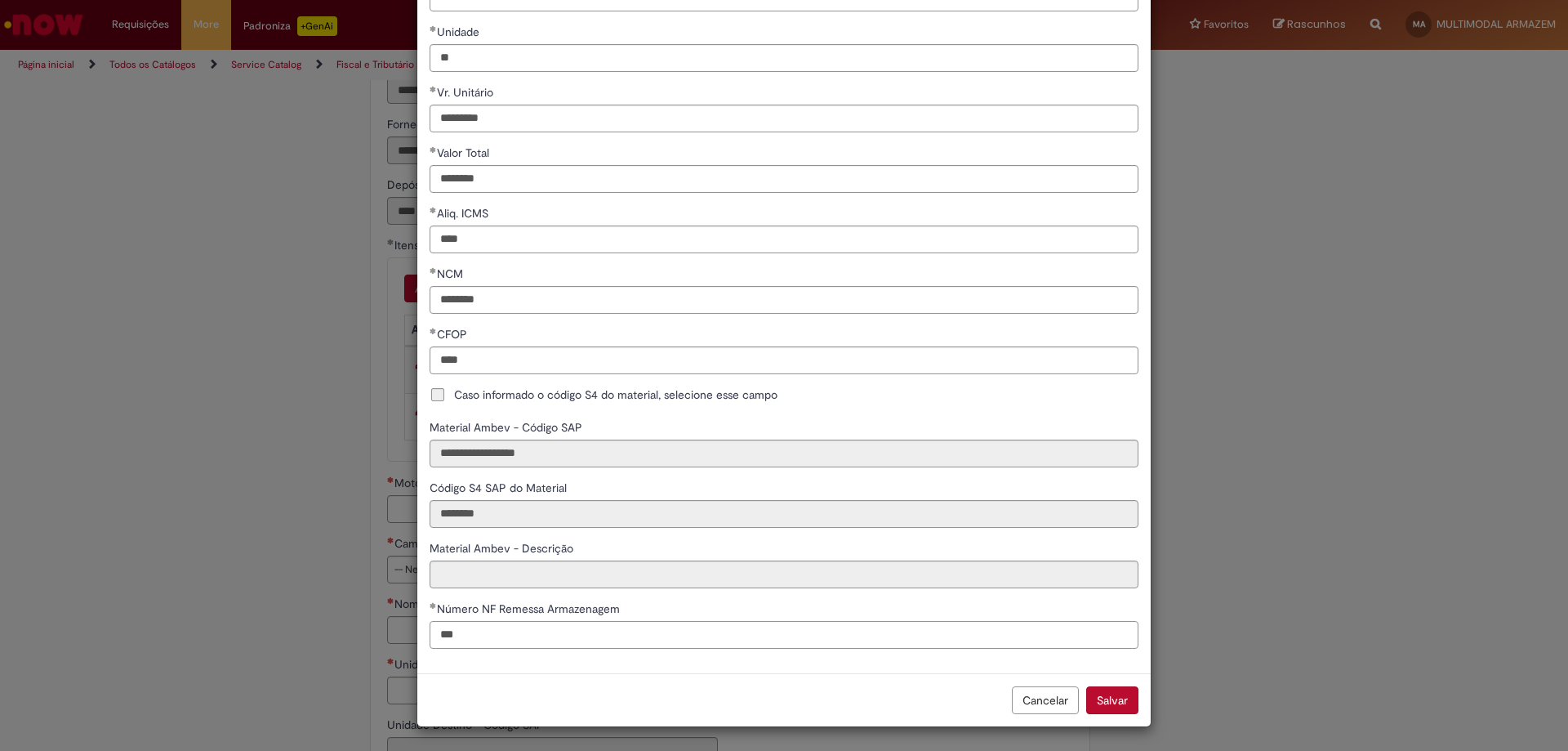 type on "****" 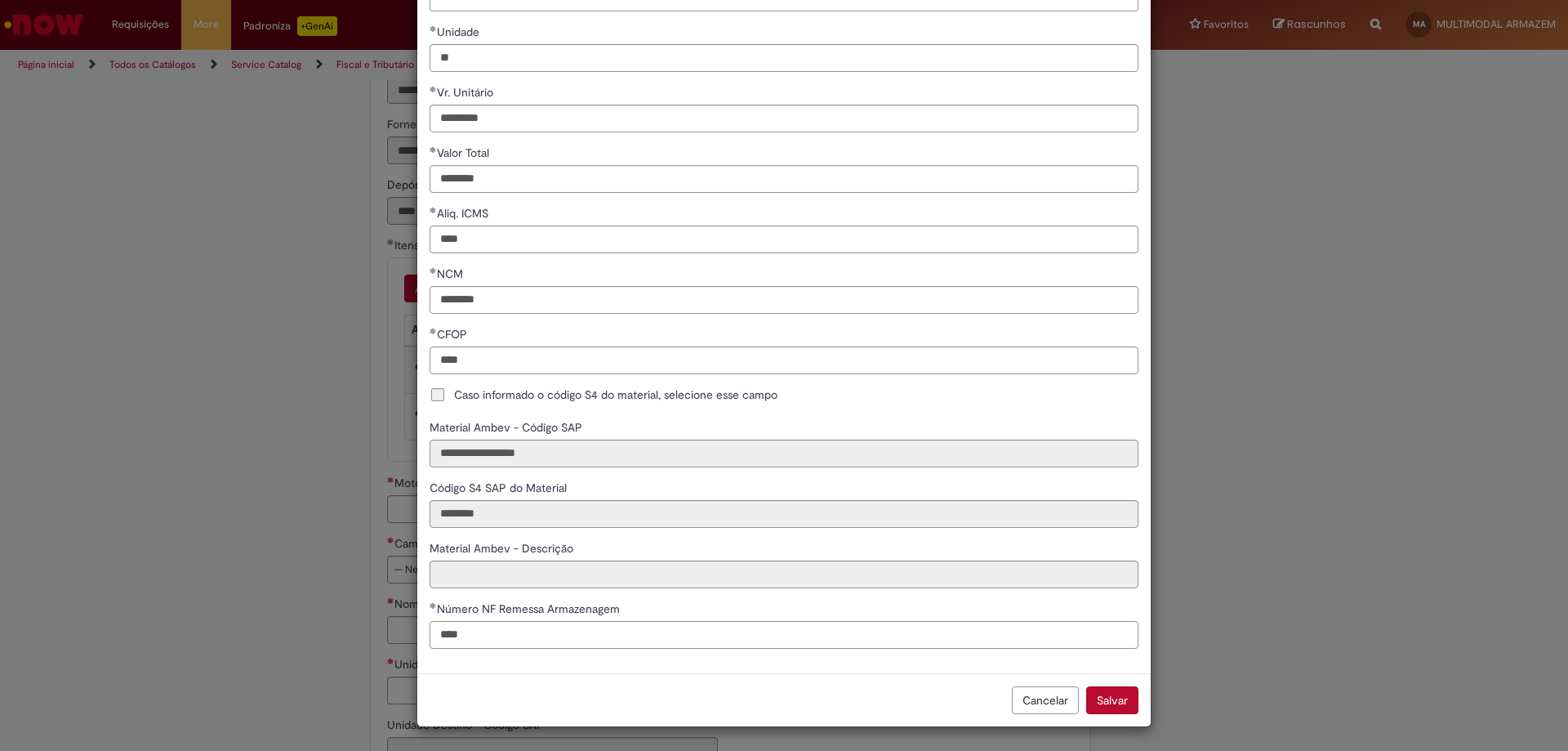 type on "**********" 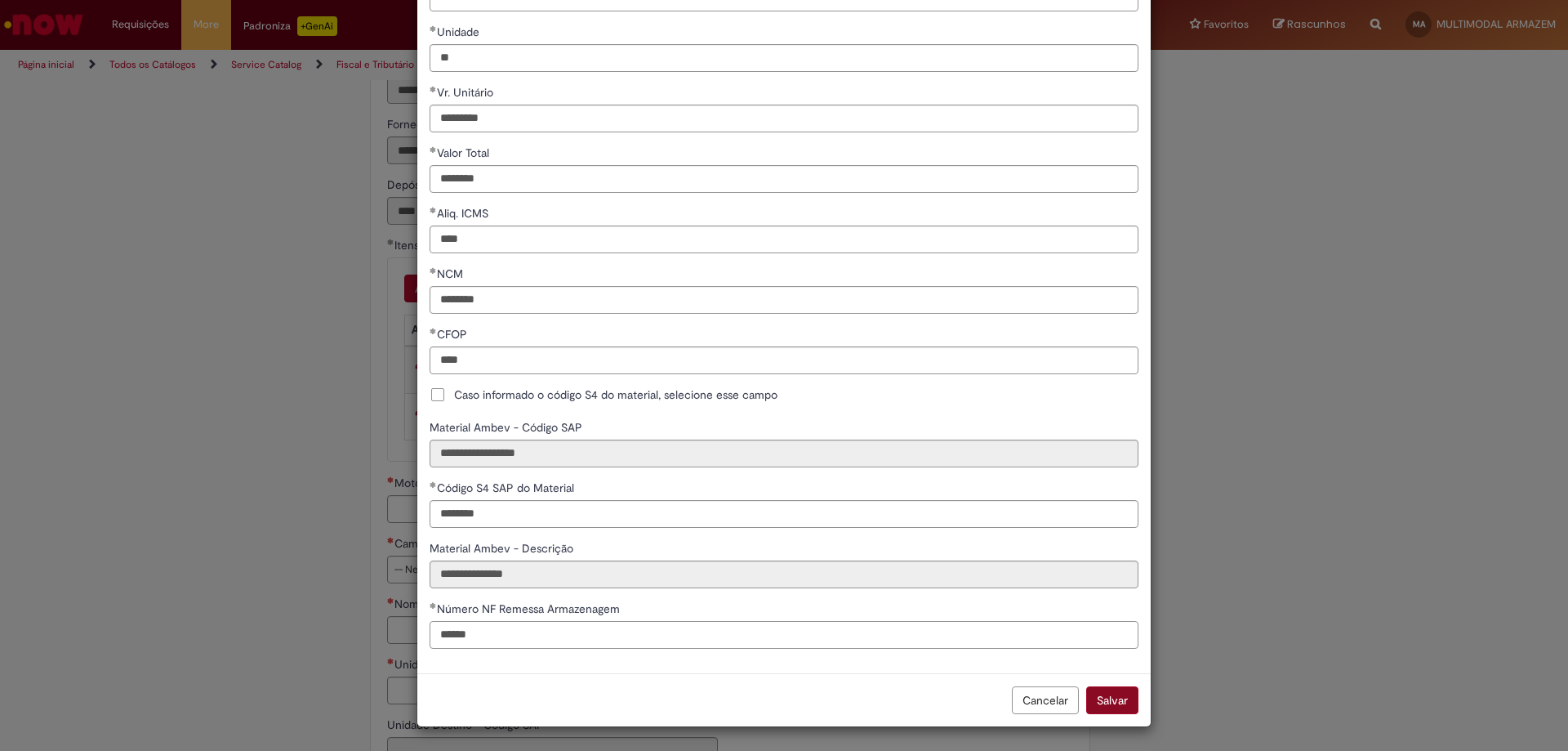 type on "******" 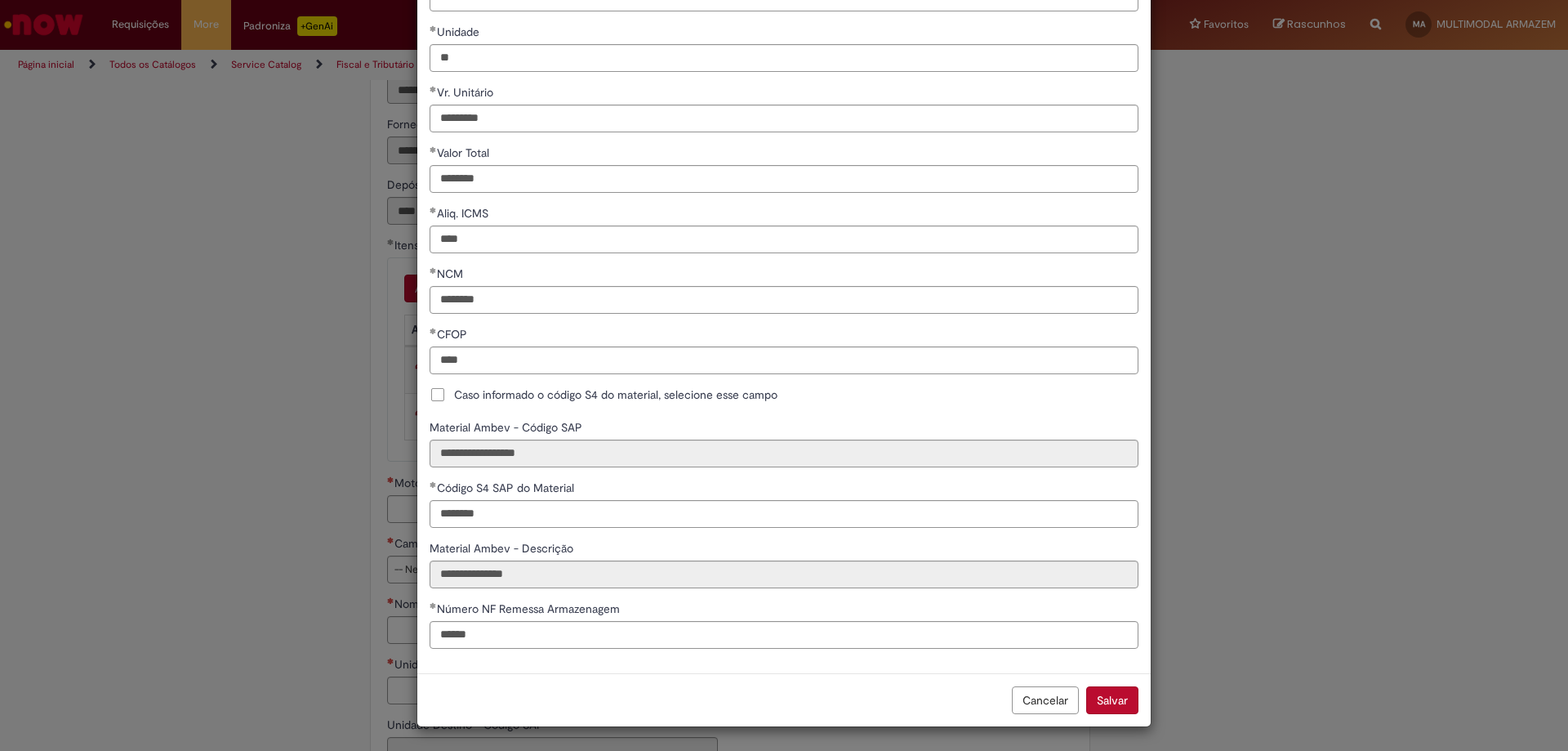 click on "Salvar" at bounding box center (1112, 700) 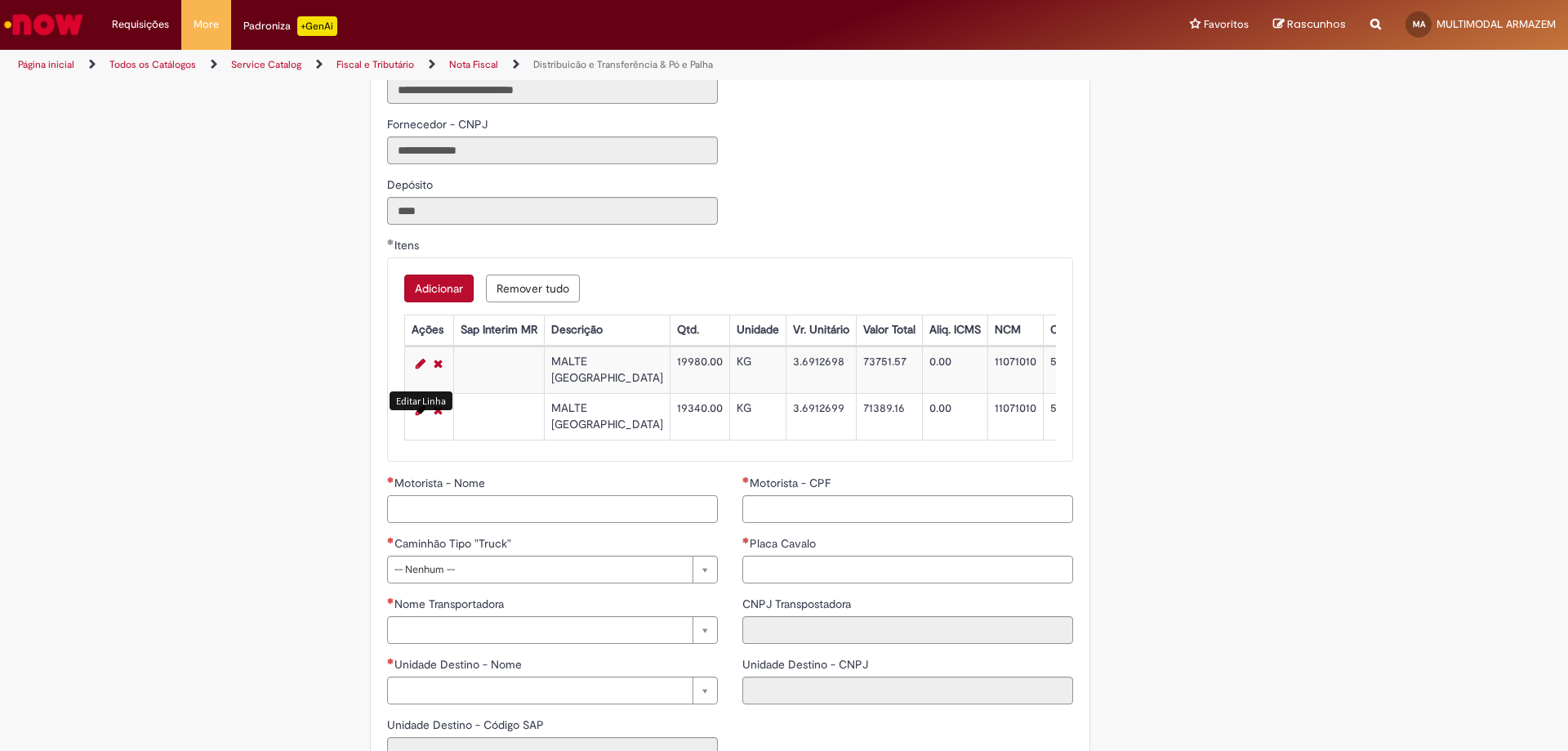click on "Motorista - Nome" at bounding box center (552, 509) 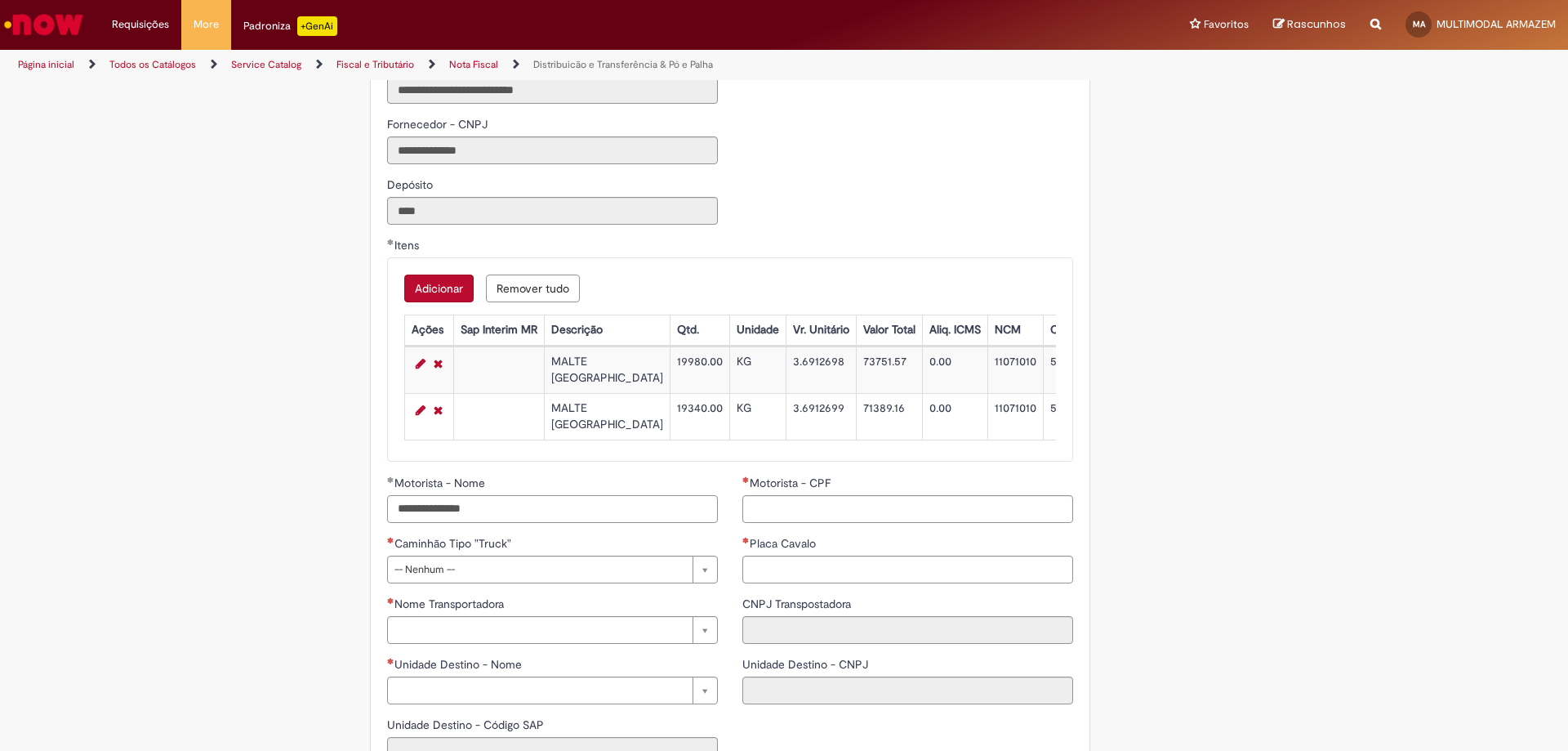 type on "**********" 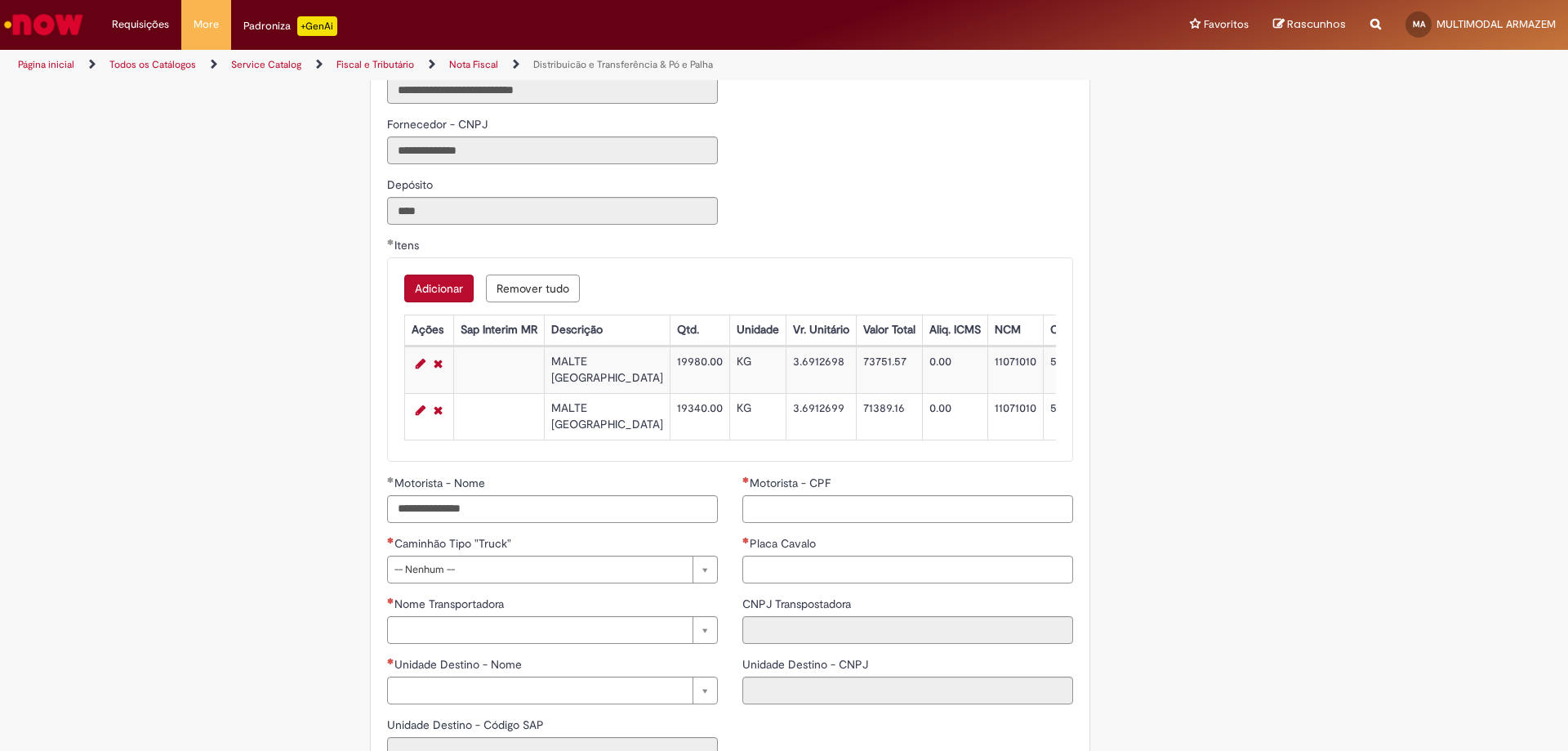 click on "Caminhão Tipo "Truck"" at bounding box center [552, 545] 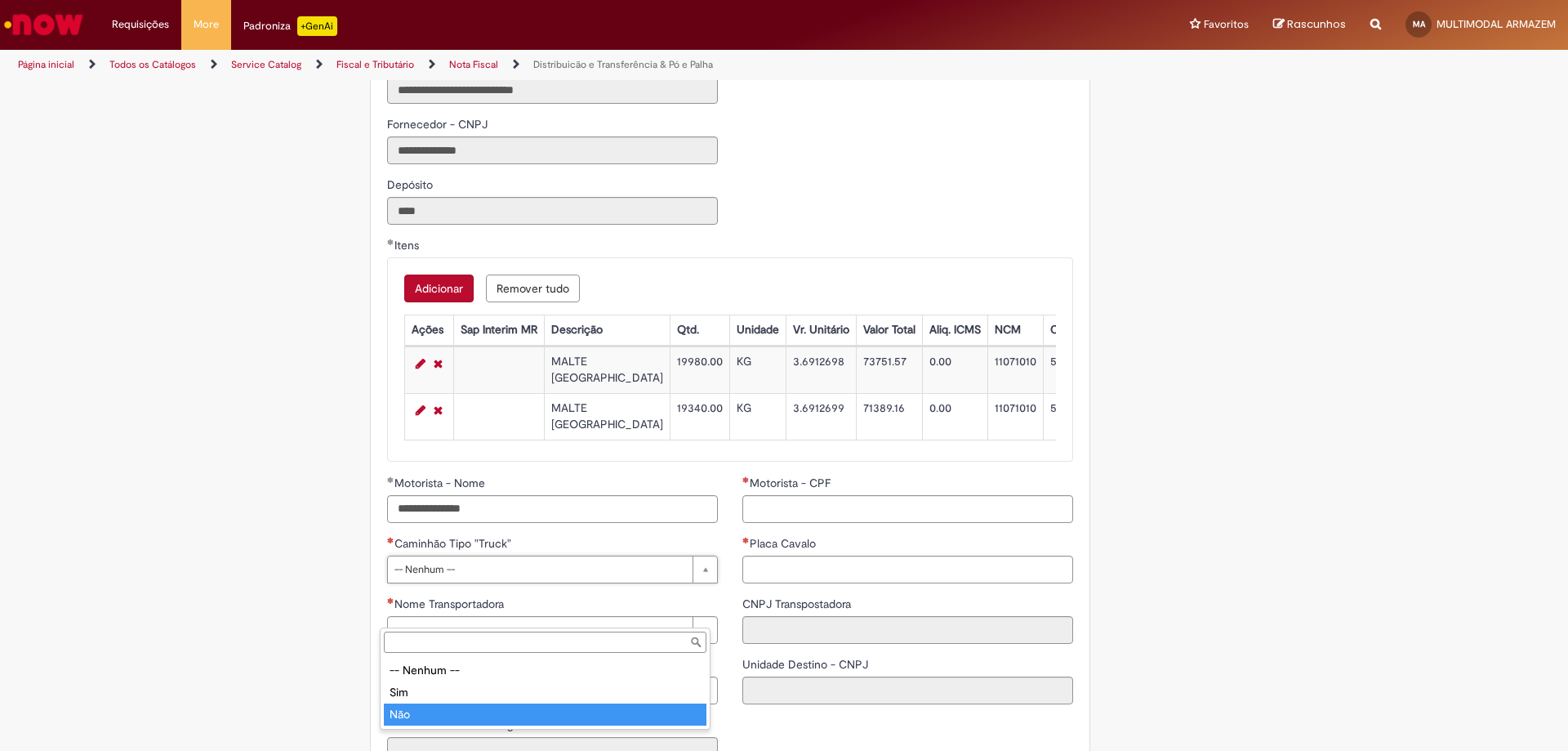 type on "***" 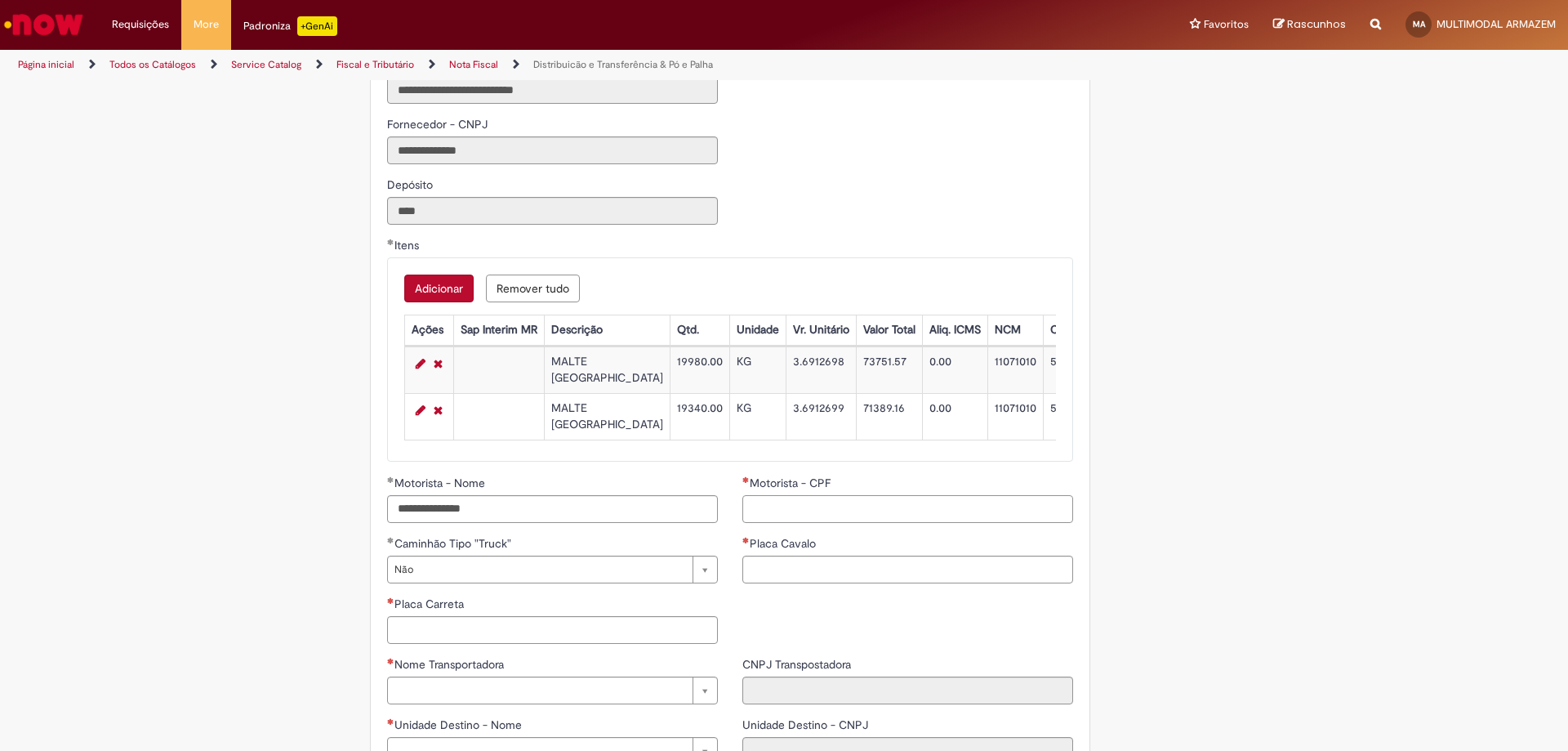 click on "Motorista - CPF" at bounding box center (907, 509) 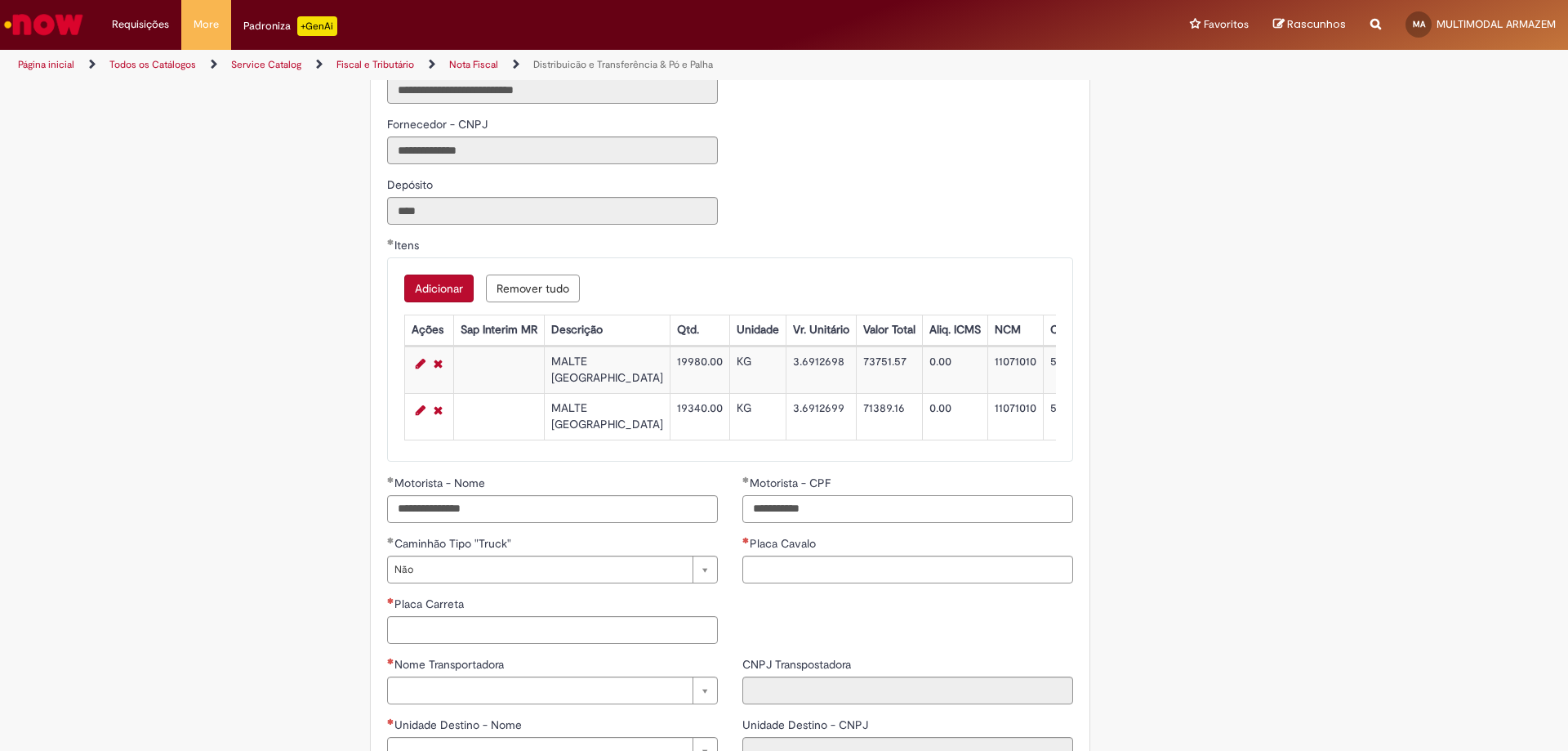 type on "**********" 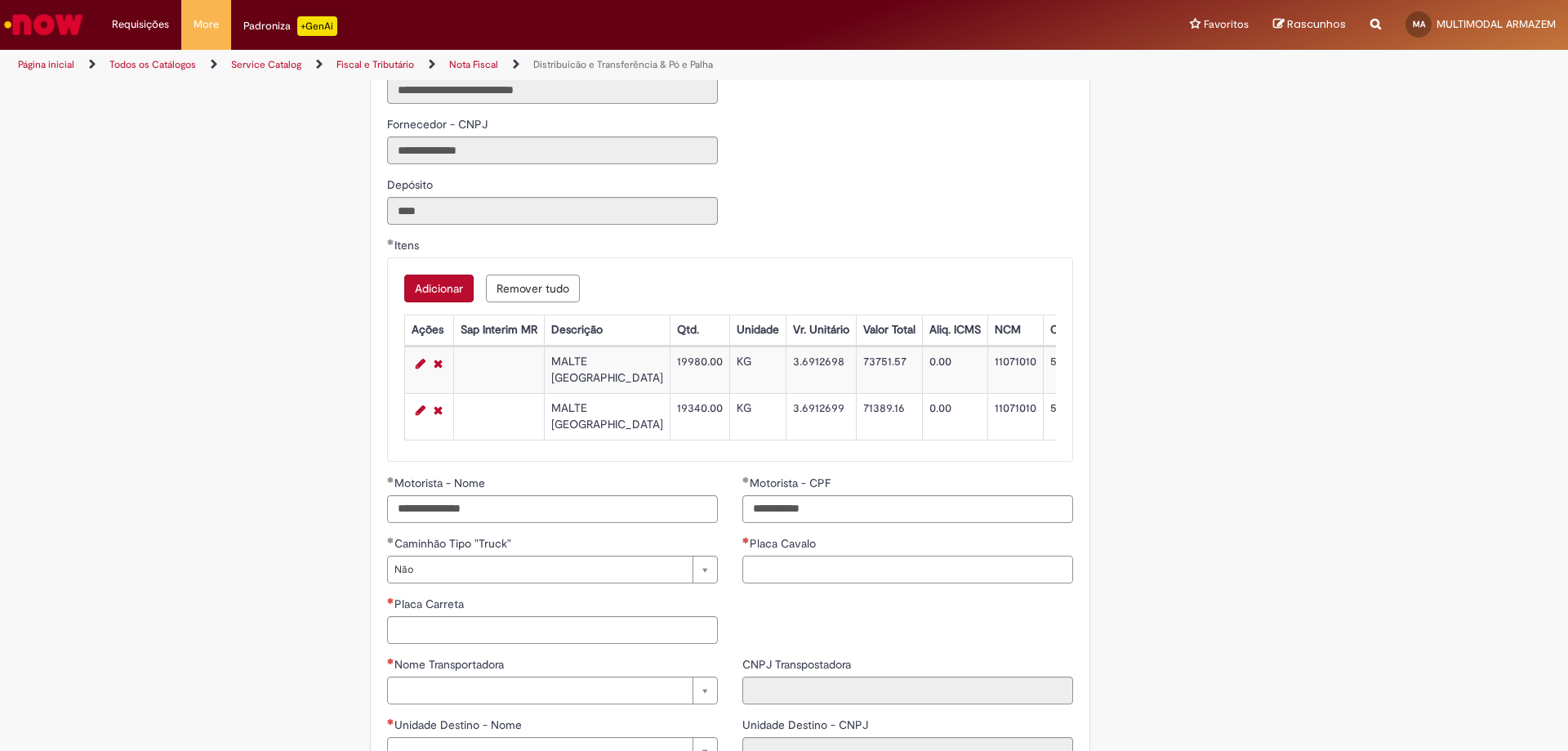 click on "Placa Cavalo" at bounding box center (907, 570) 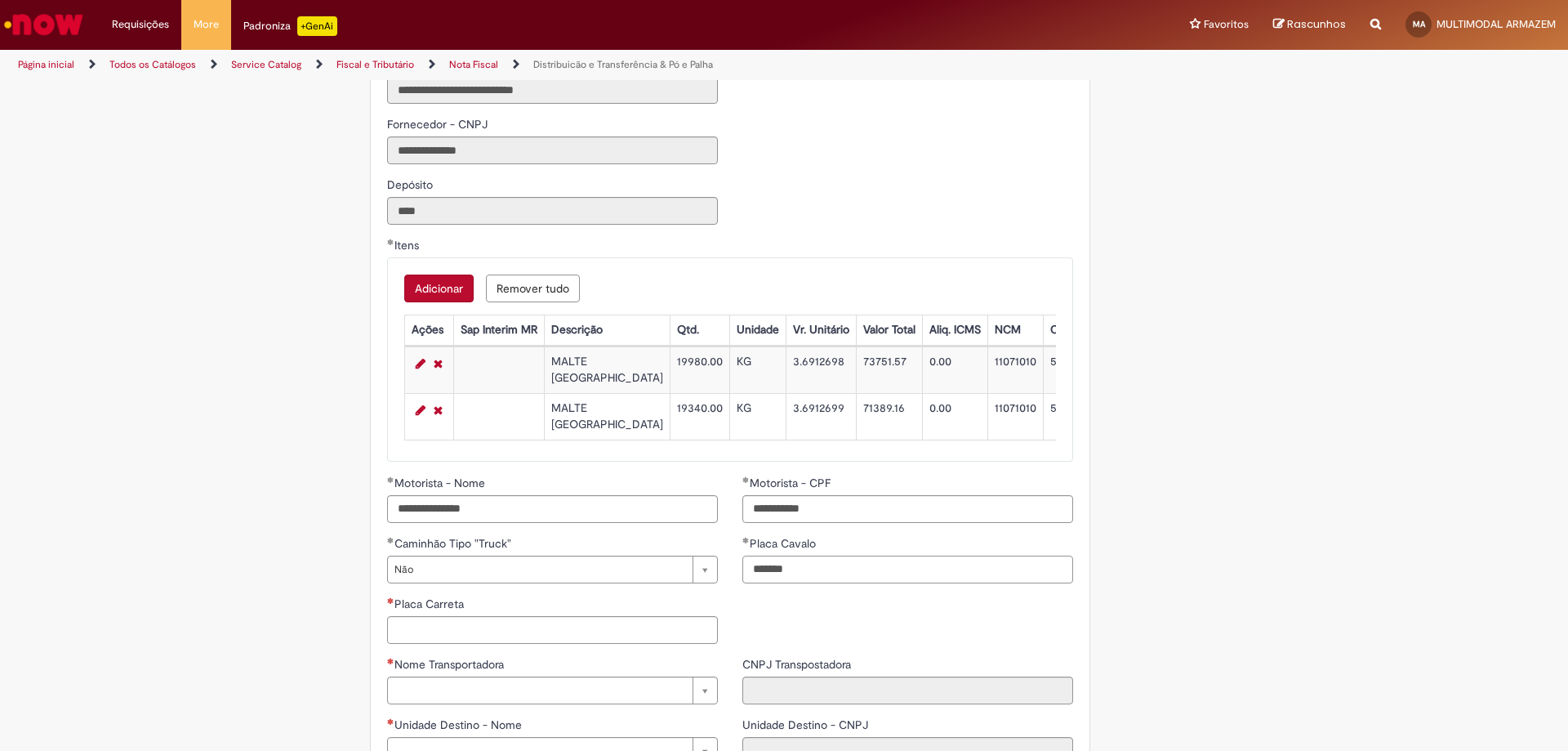 type on "*******" 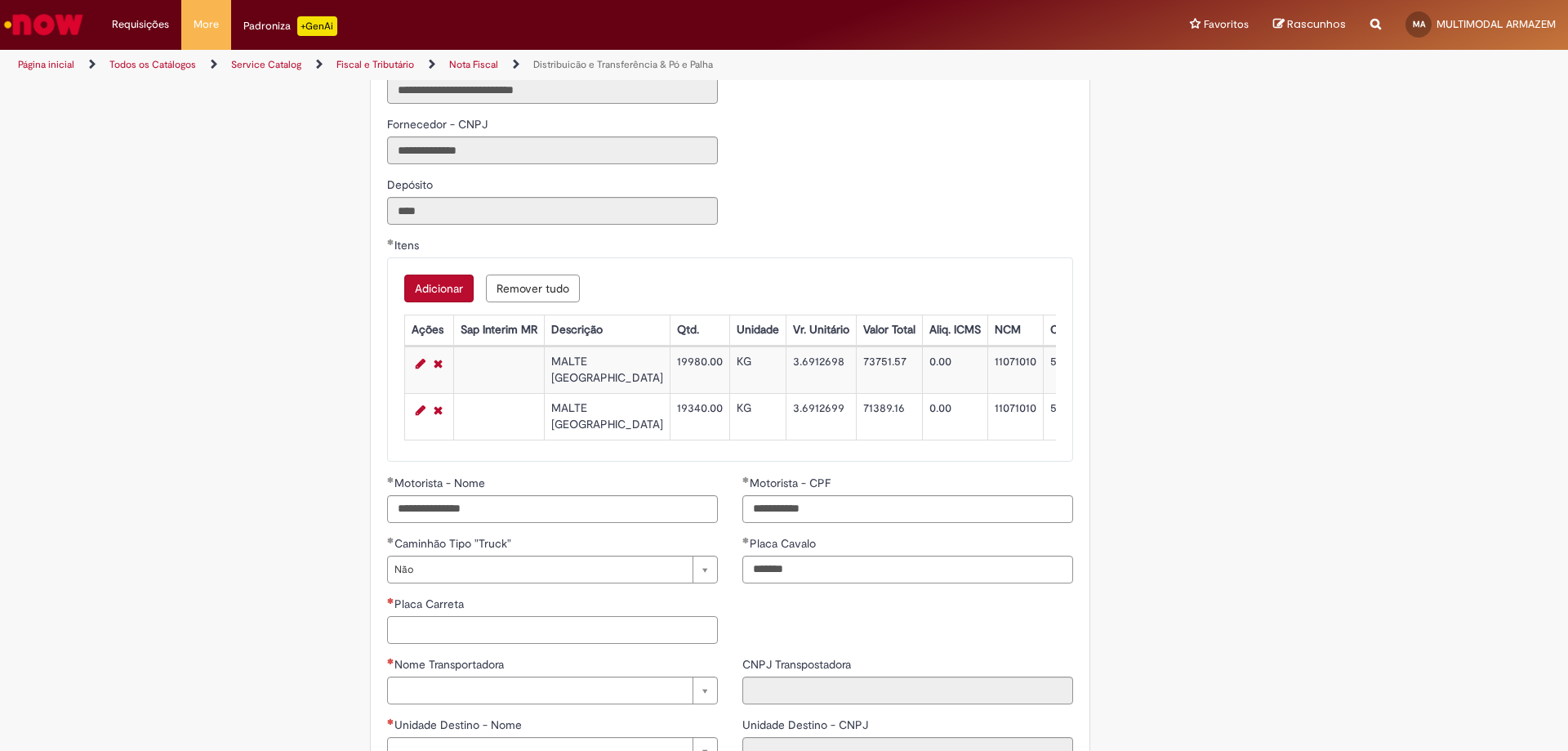 click on "Placa Carreta" at bounding box center (552, 630) 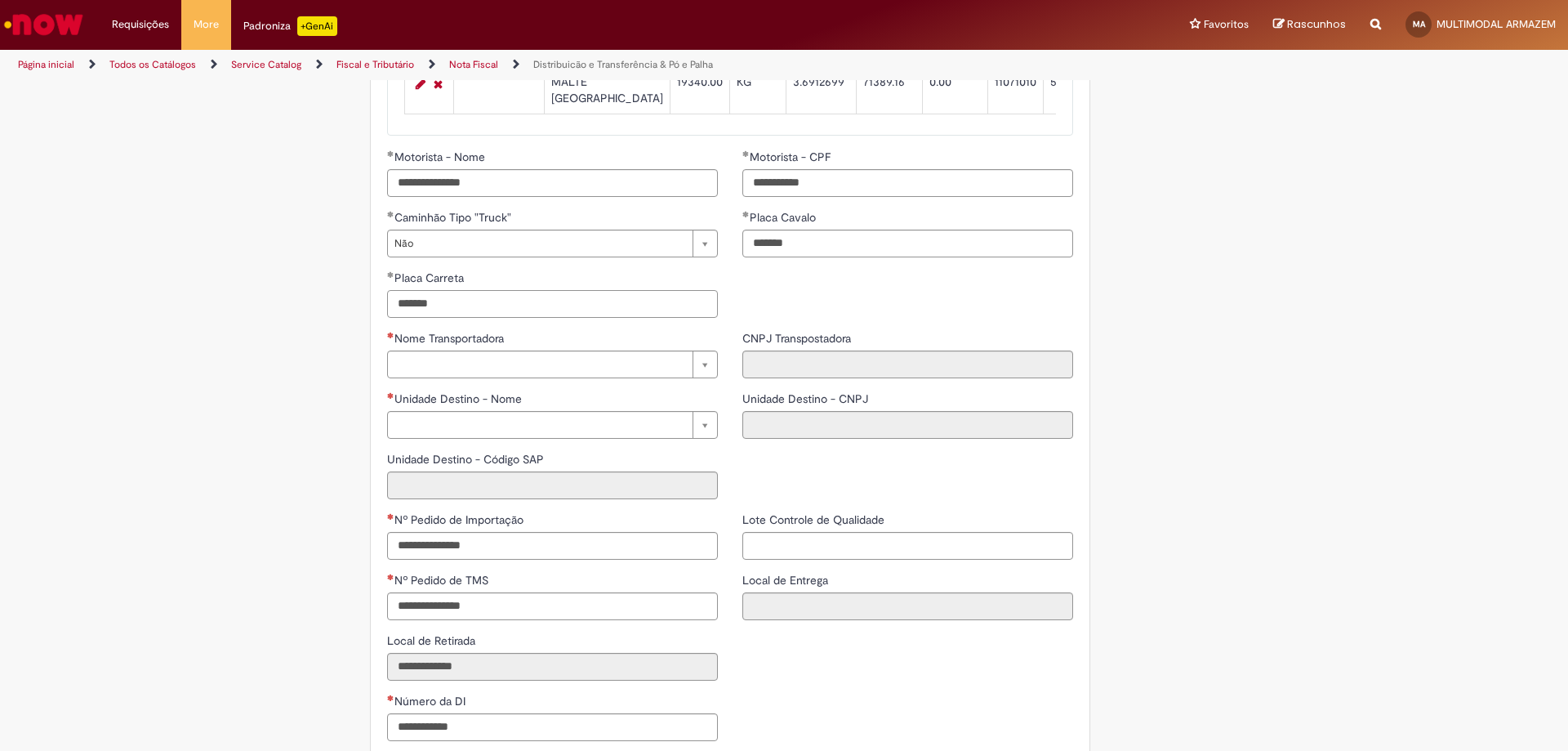scroll, scrollTop: 1907, scrollLeft: 0, axis: vertical 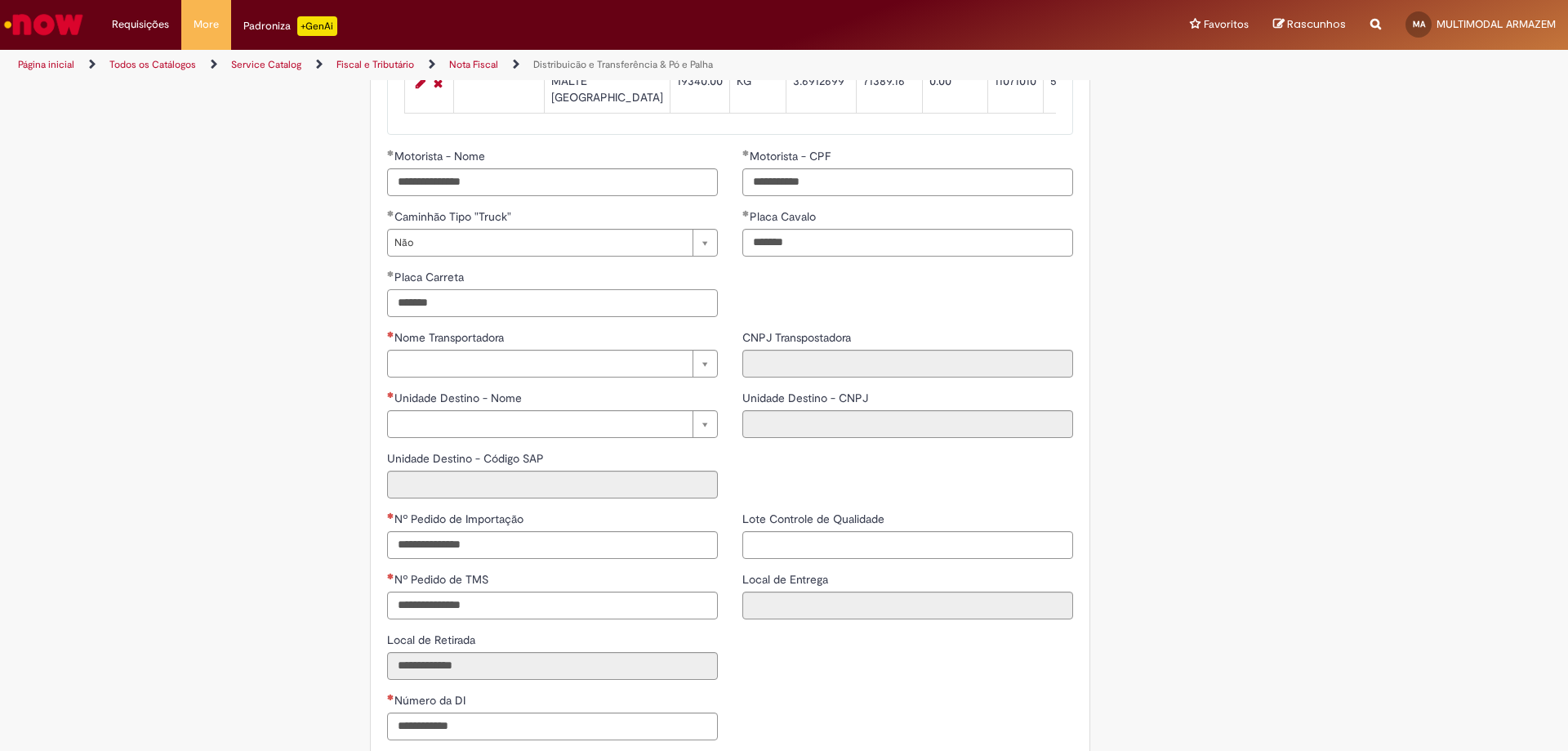 type on "*******" 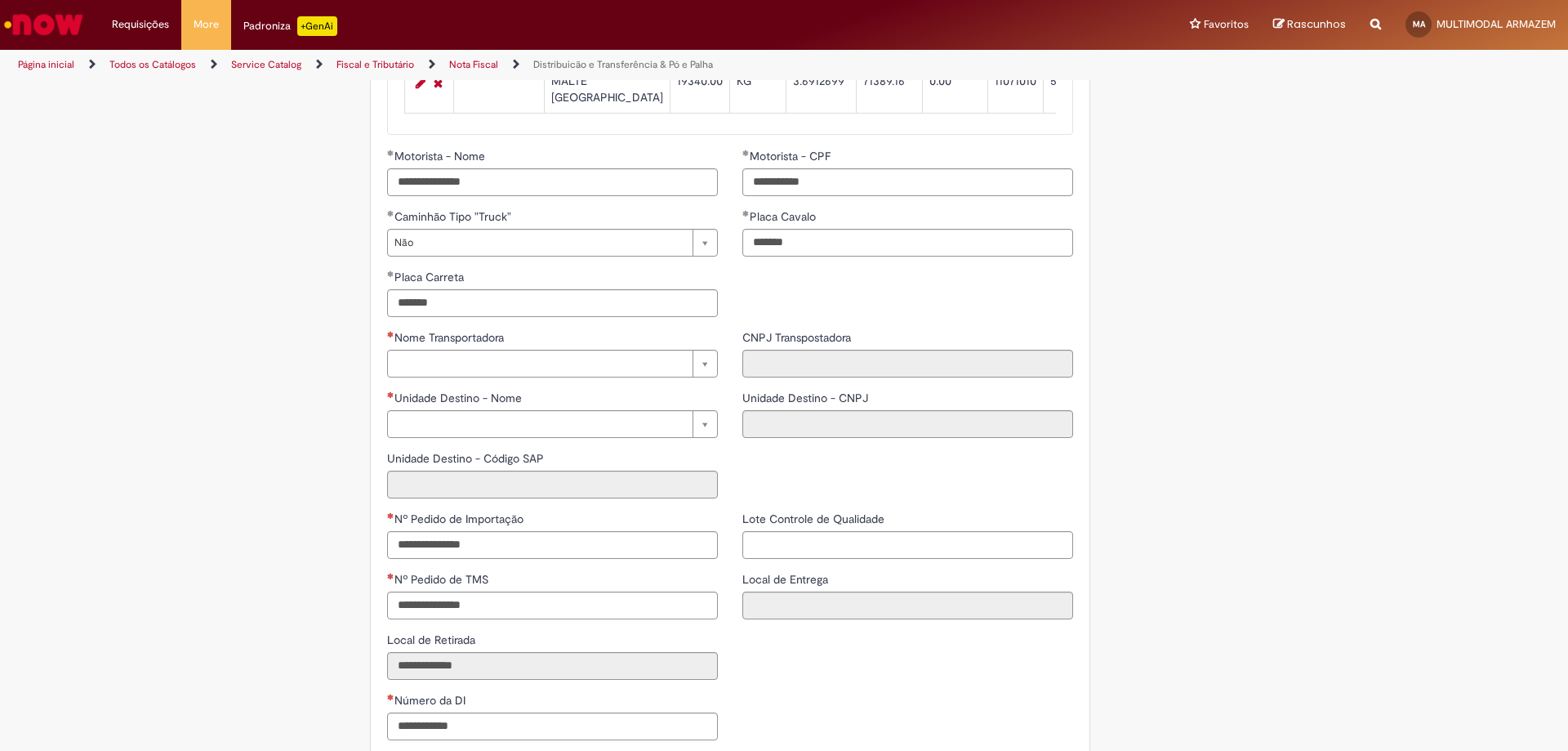 click on "Nome Transportadora" at bounding box center (552, 339) 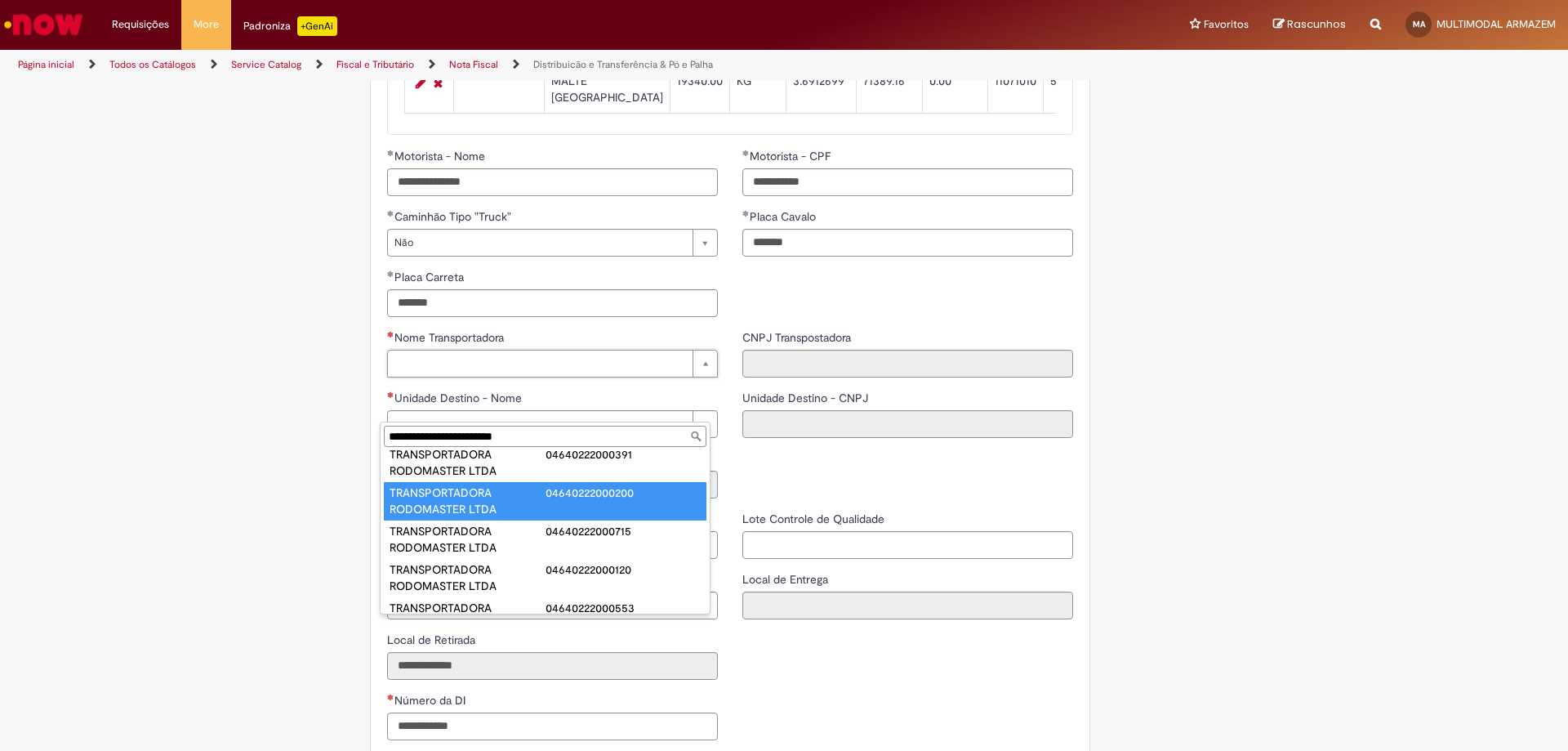 scroll, scrollTop: 74, scrollLeft: 0, axis: vertical 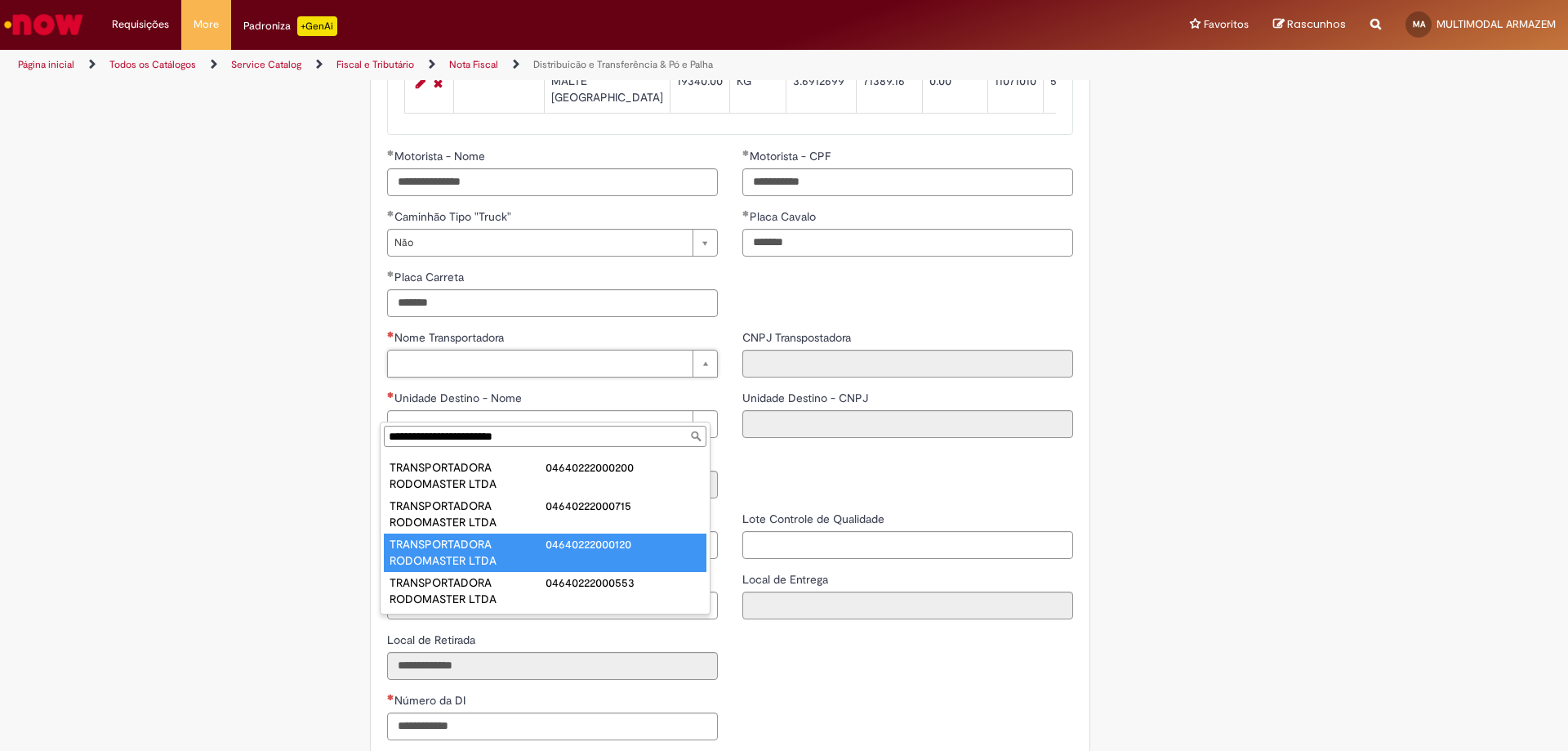 type on "**********" 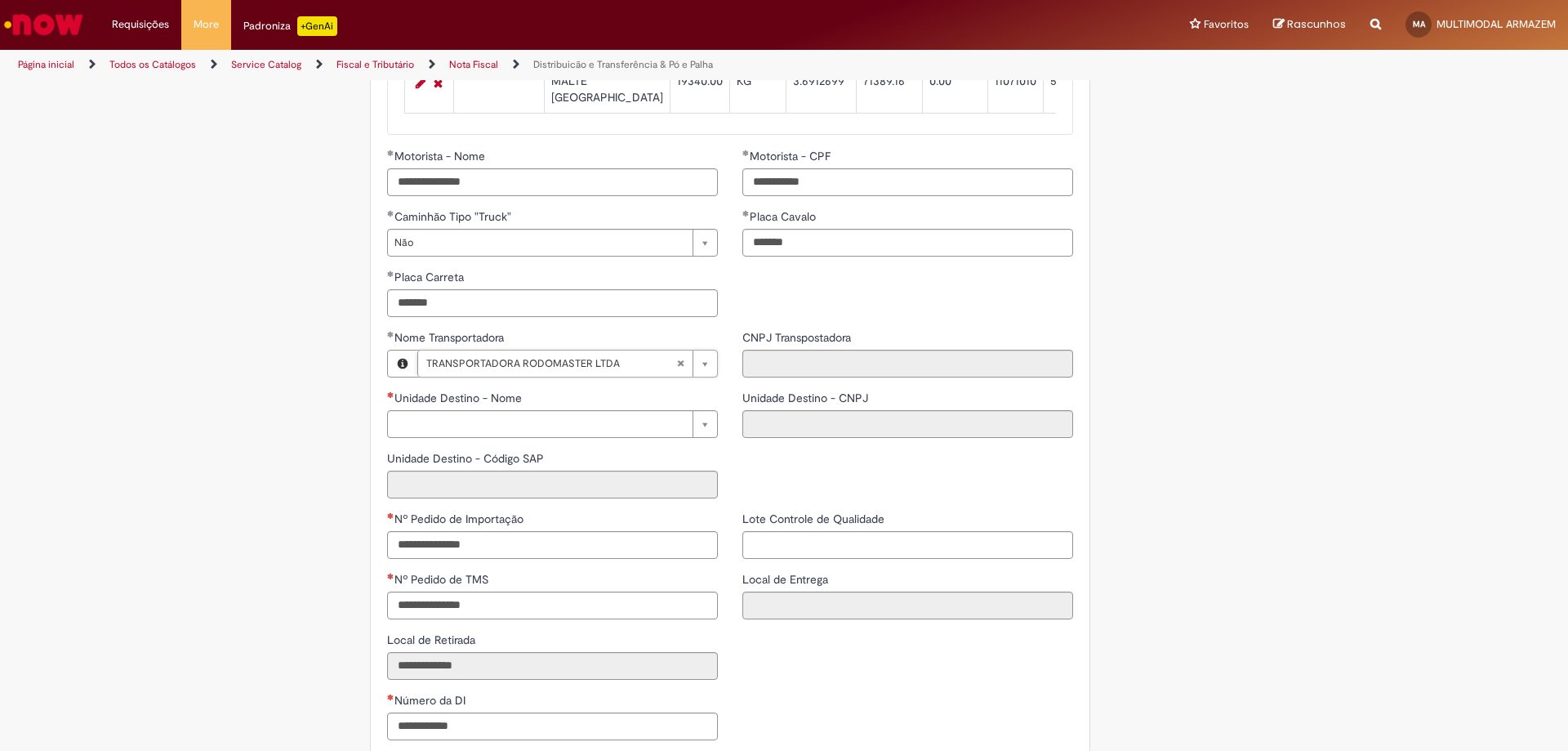 type on "**********" 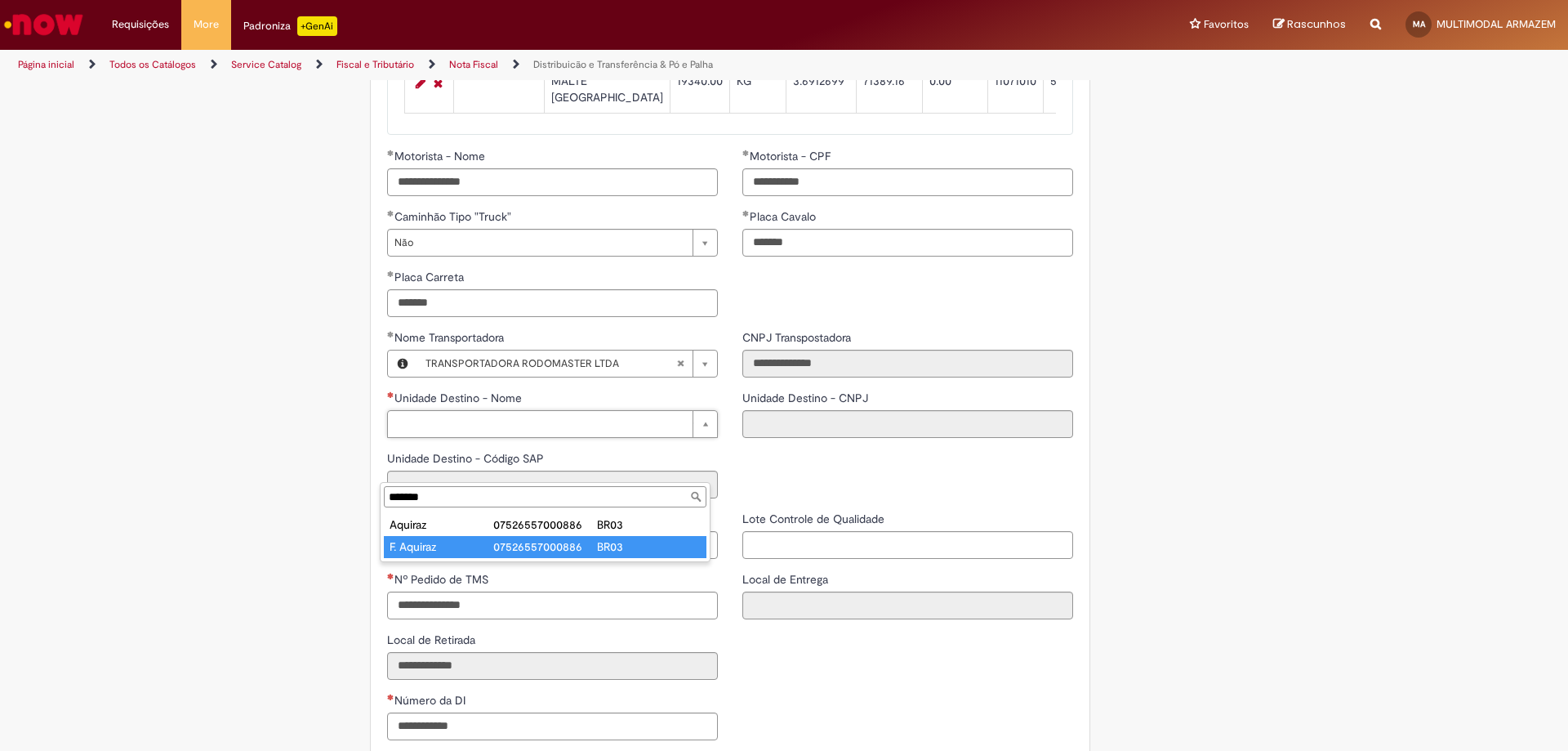 type on "*******" 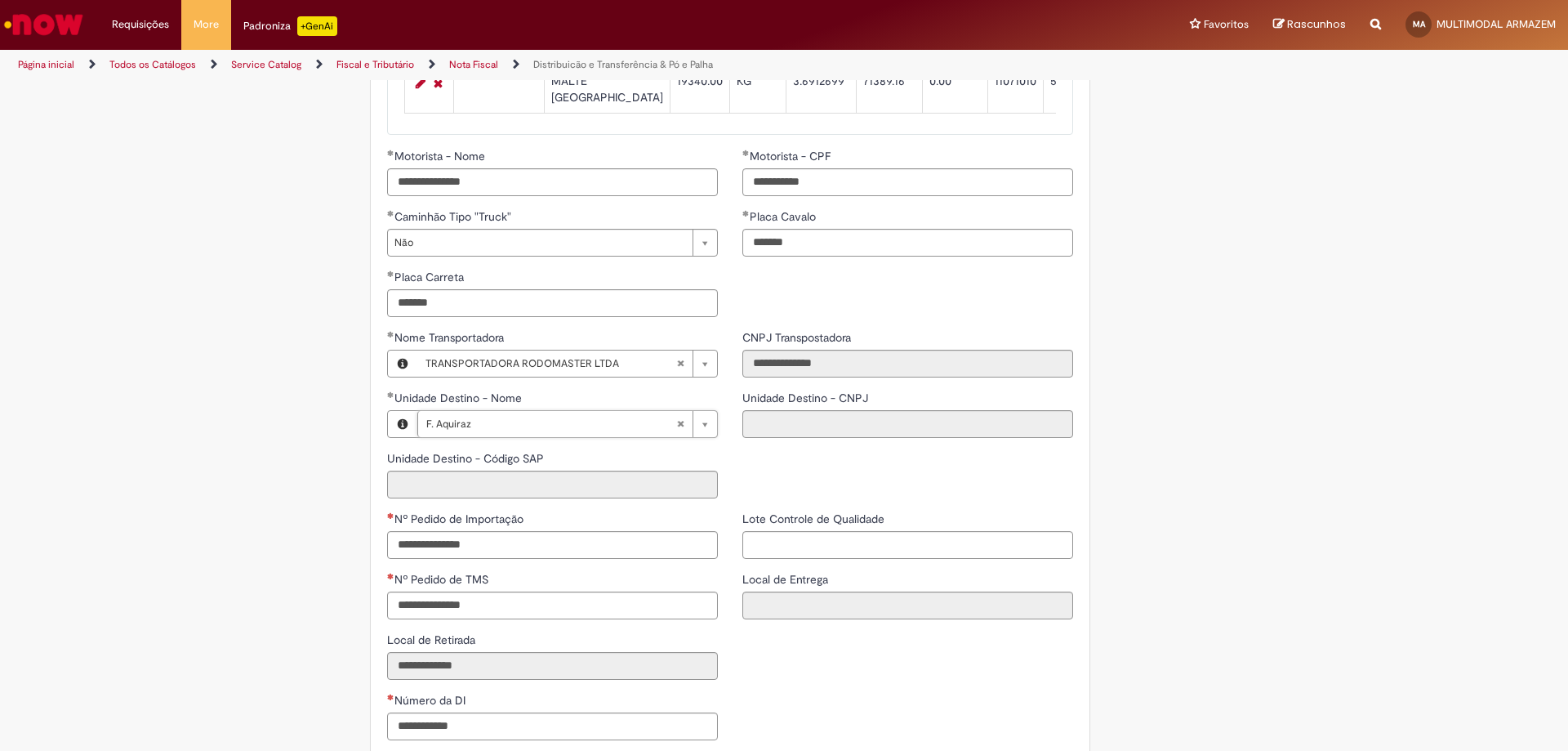 type on "**********" 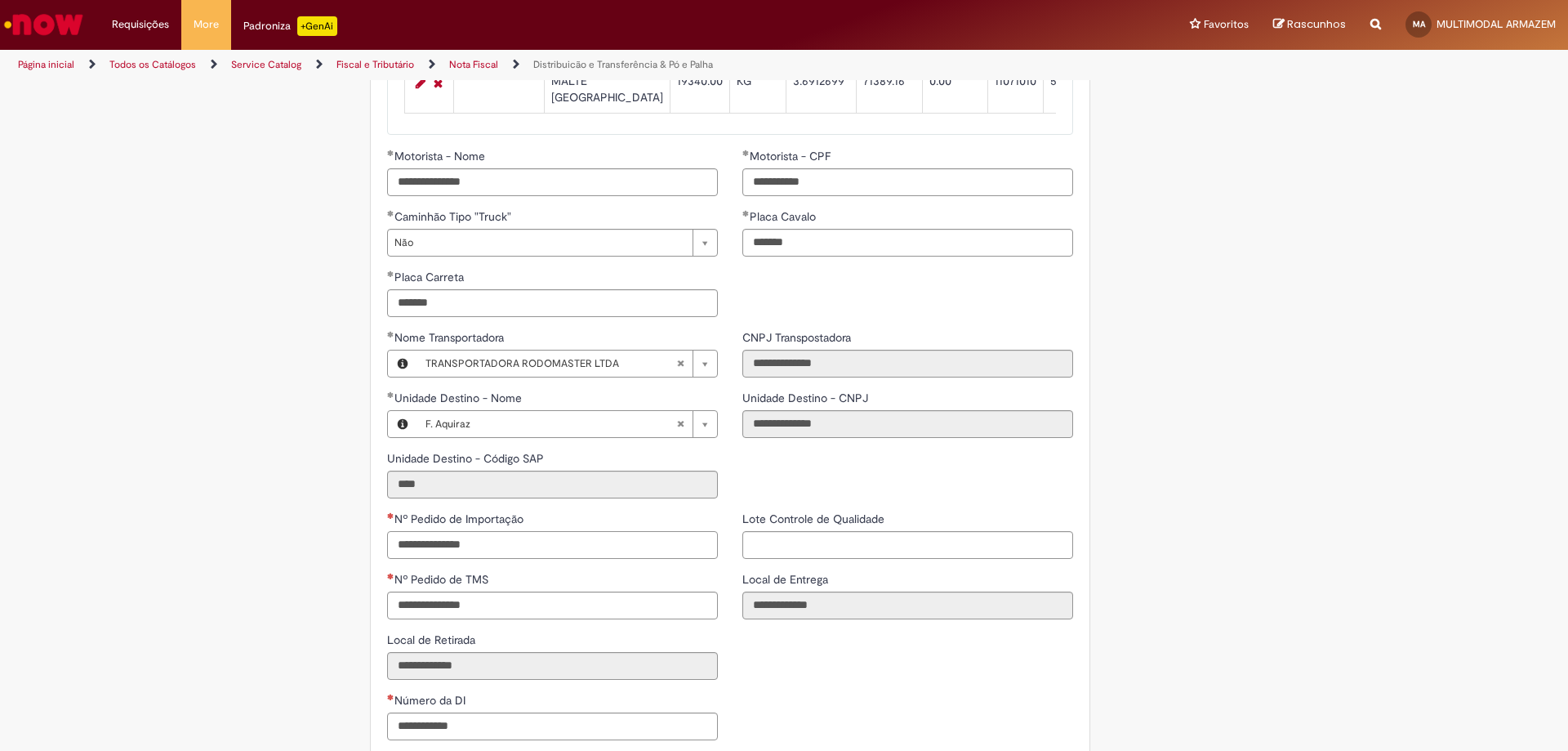 click on "Nº Pedido de Importação" at bounding box center (552, 545) 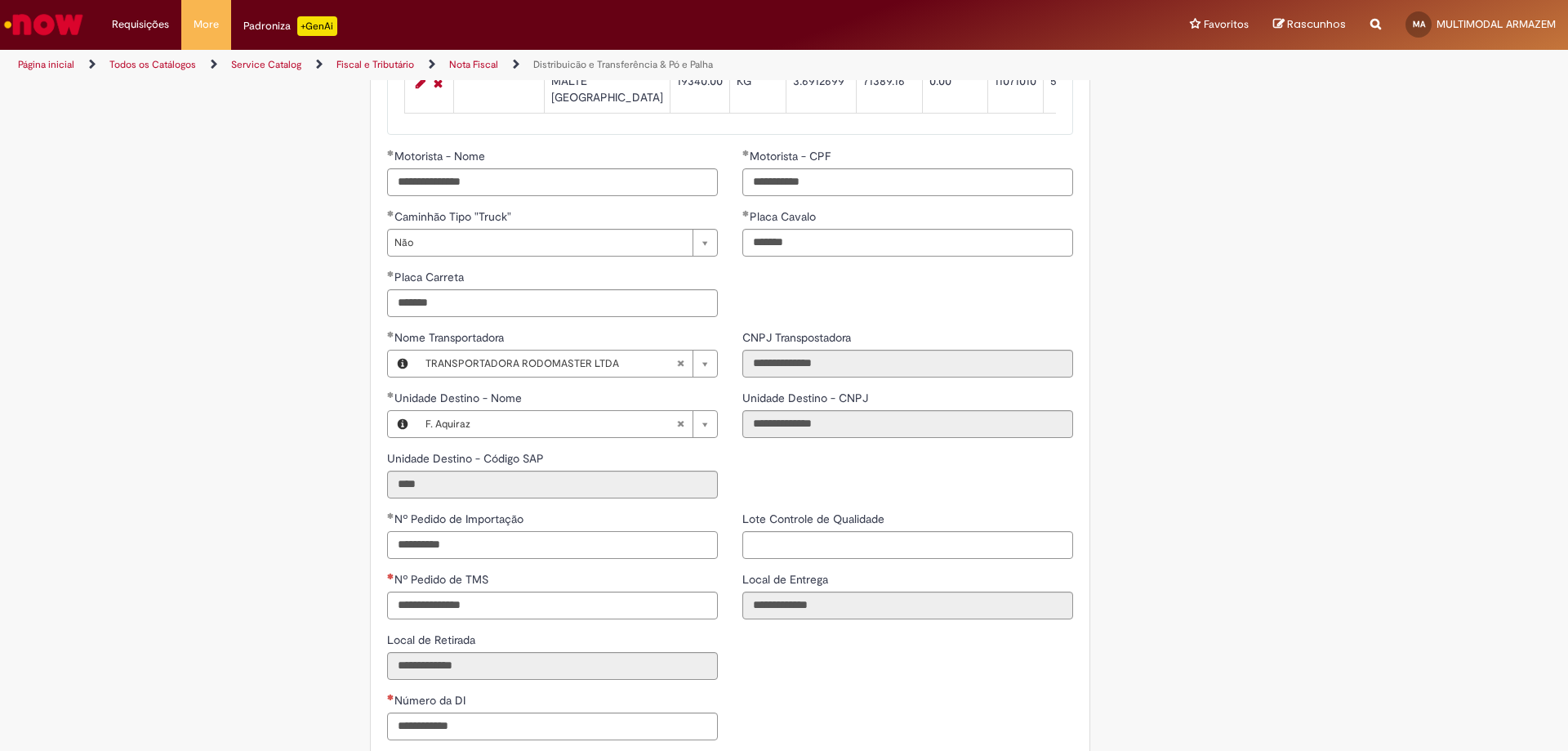 type on "**********" 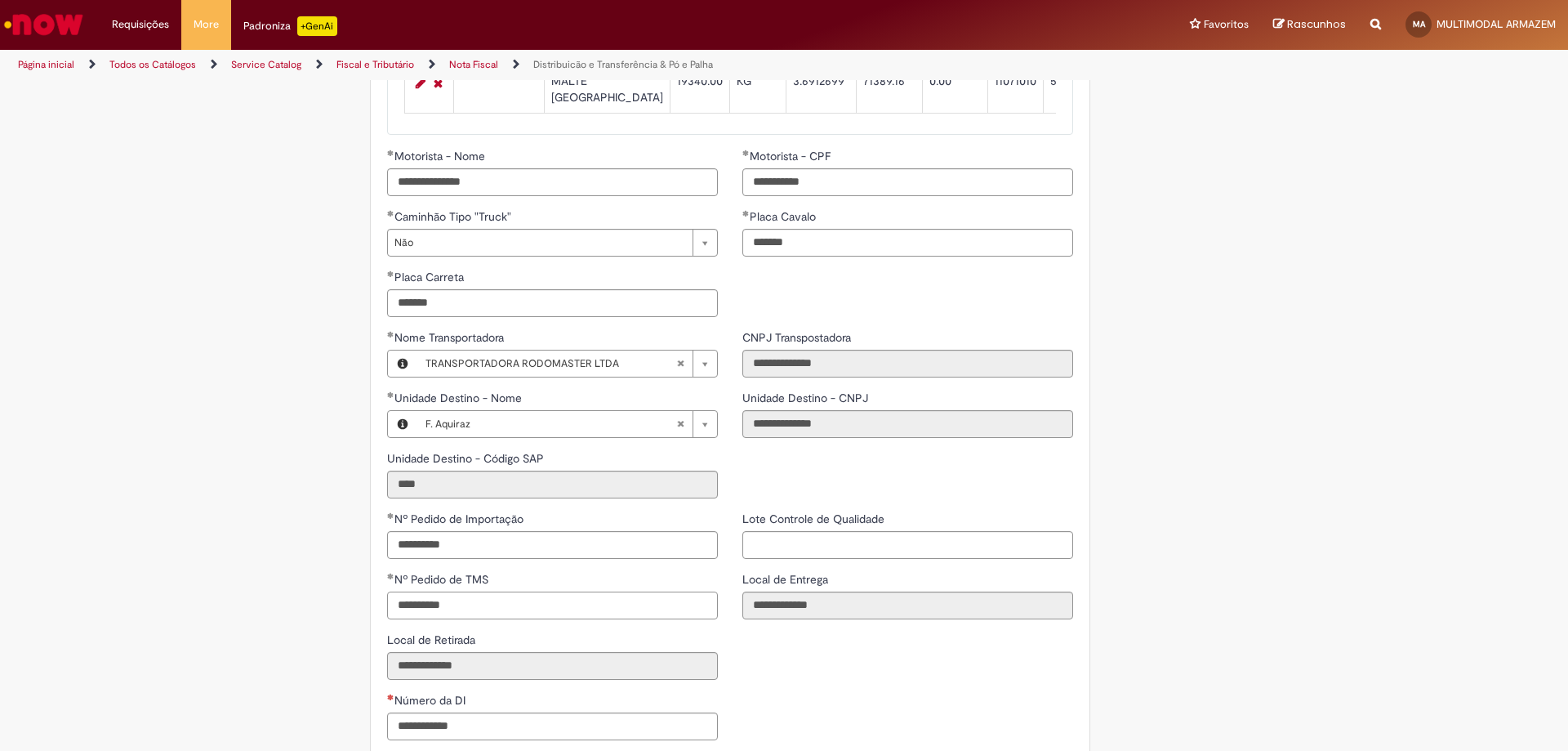 type on "**********" 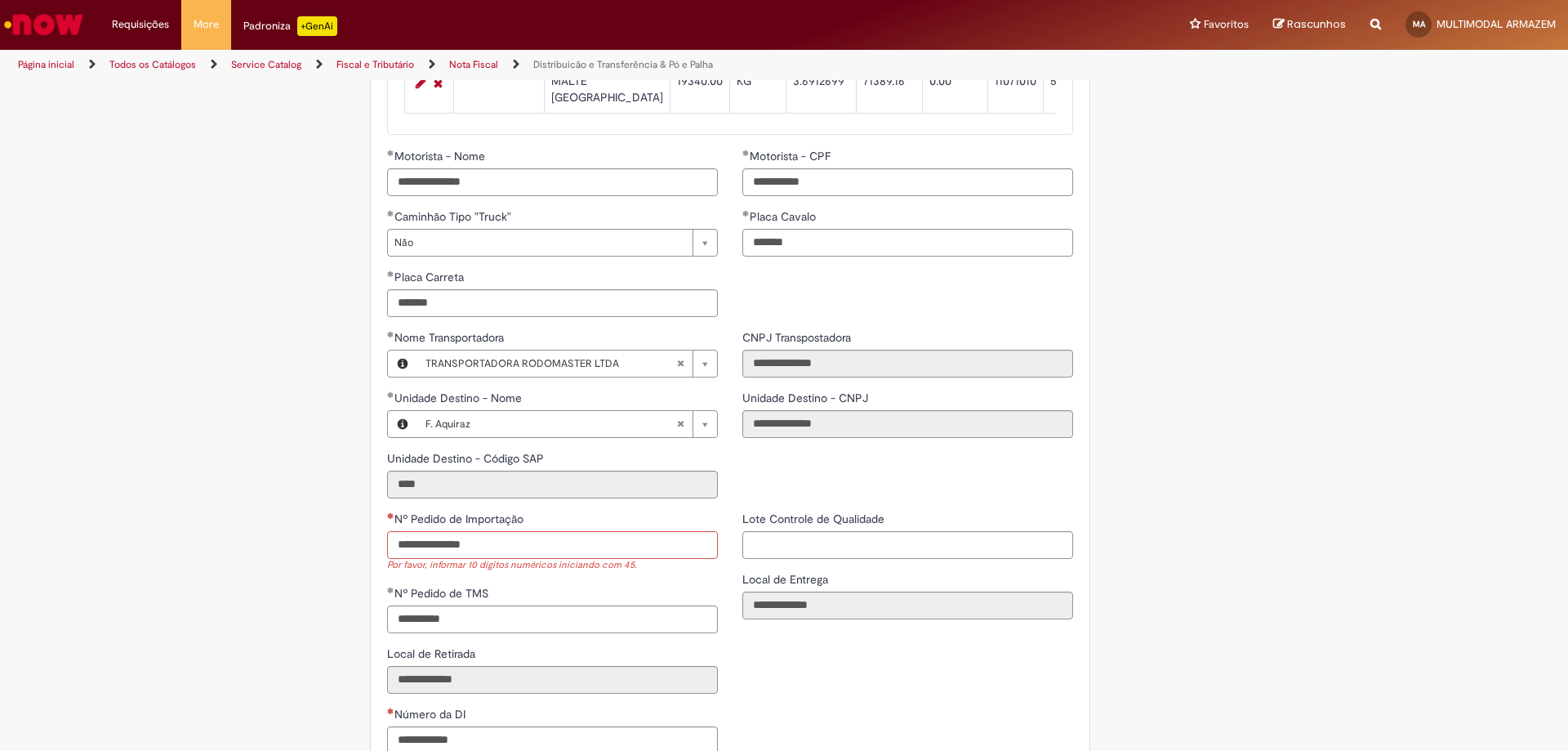 click on "**********" at bounding box center (730, 638) 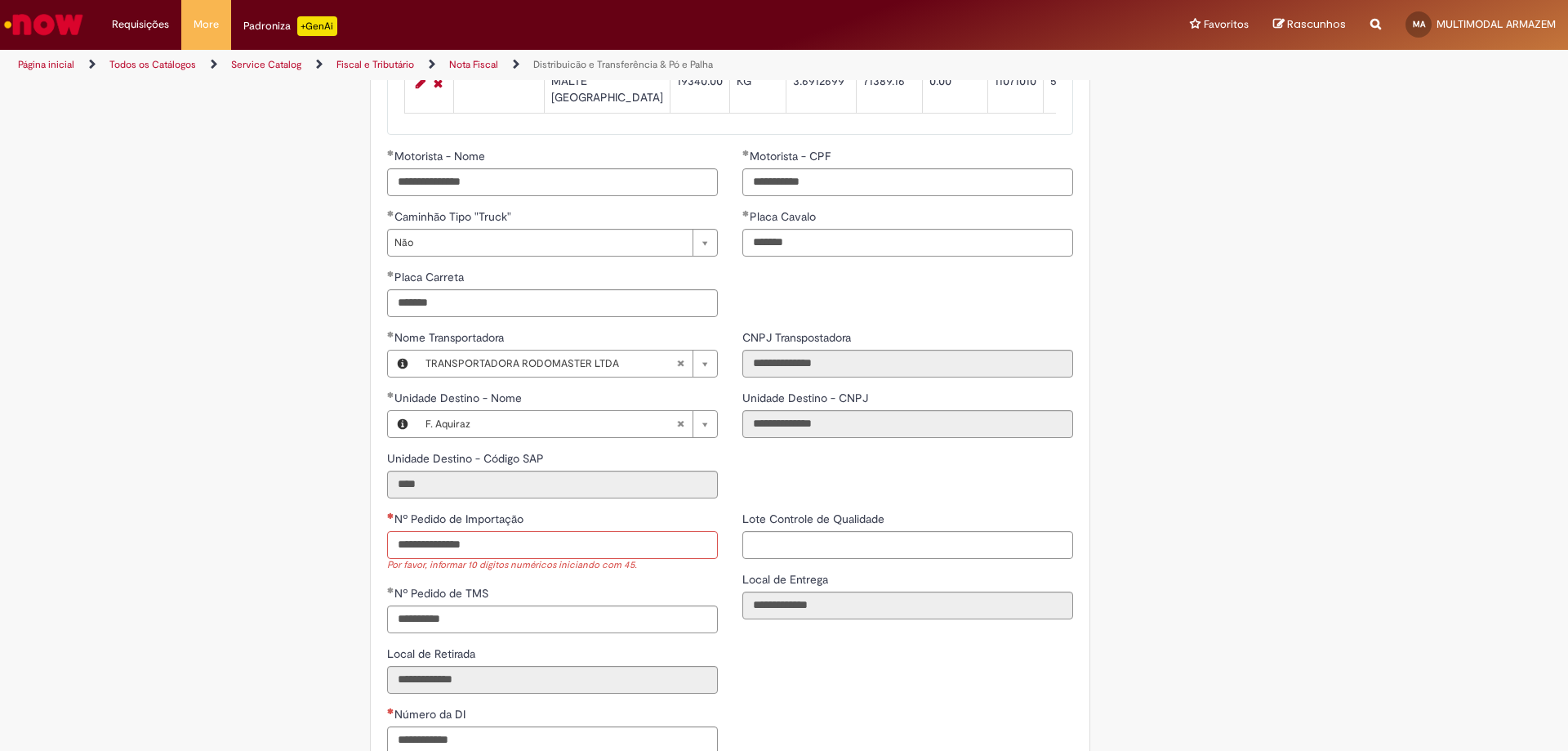 click on "Nº Pedido de Importação" at bounding box center (552, 545) 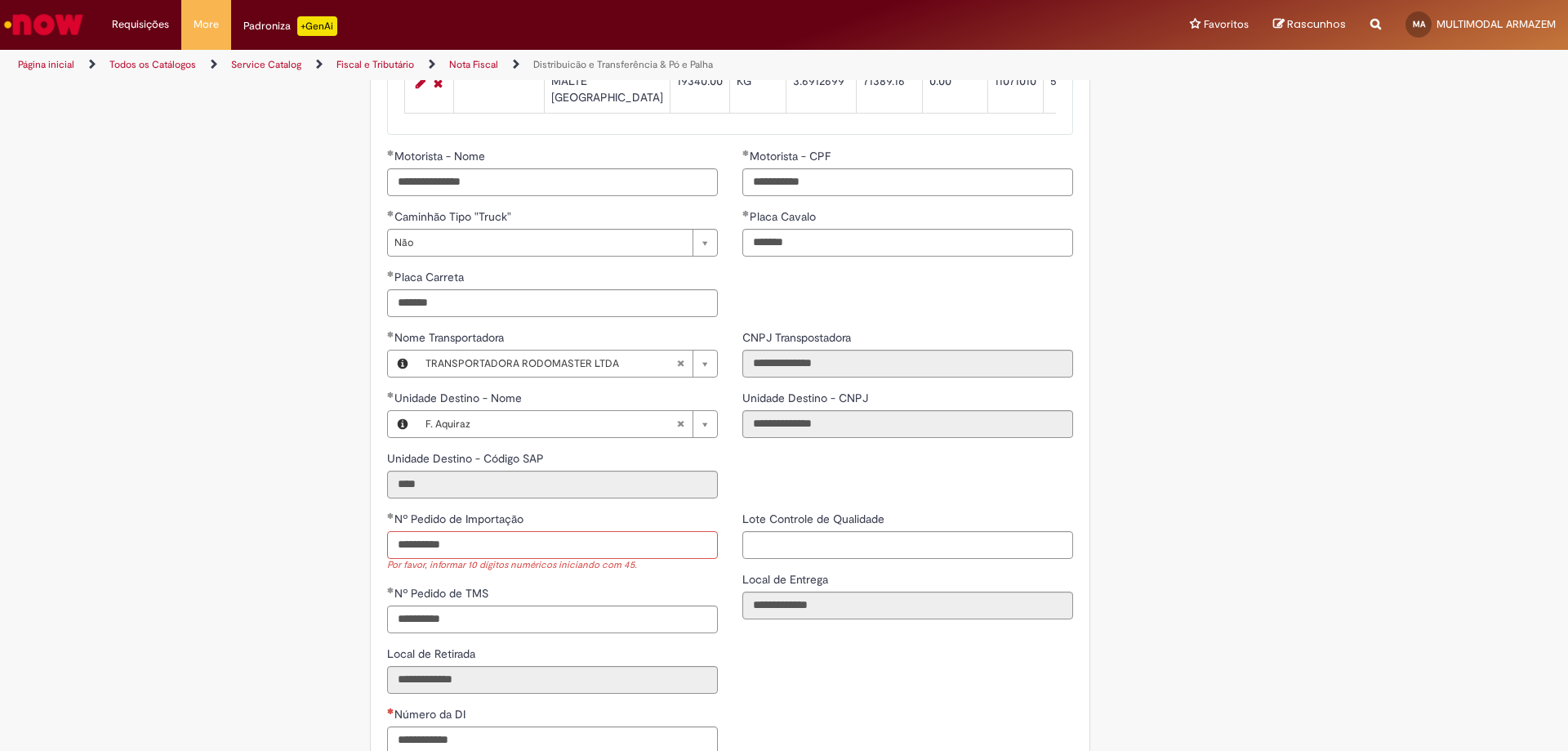 type on "**********" 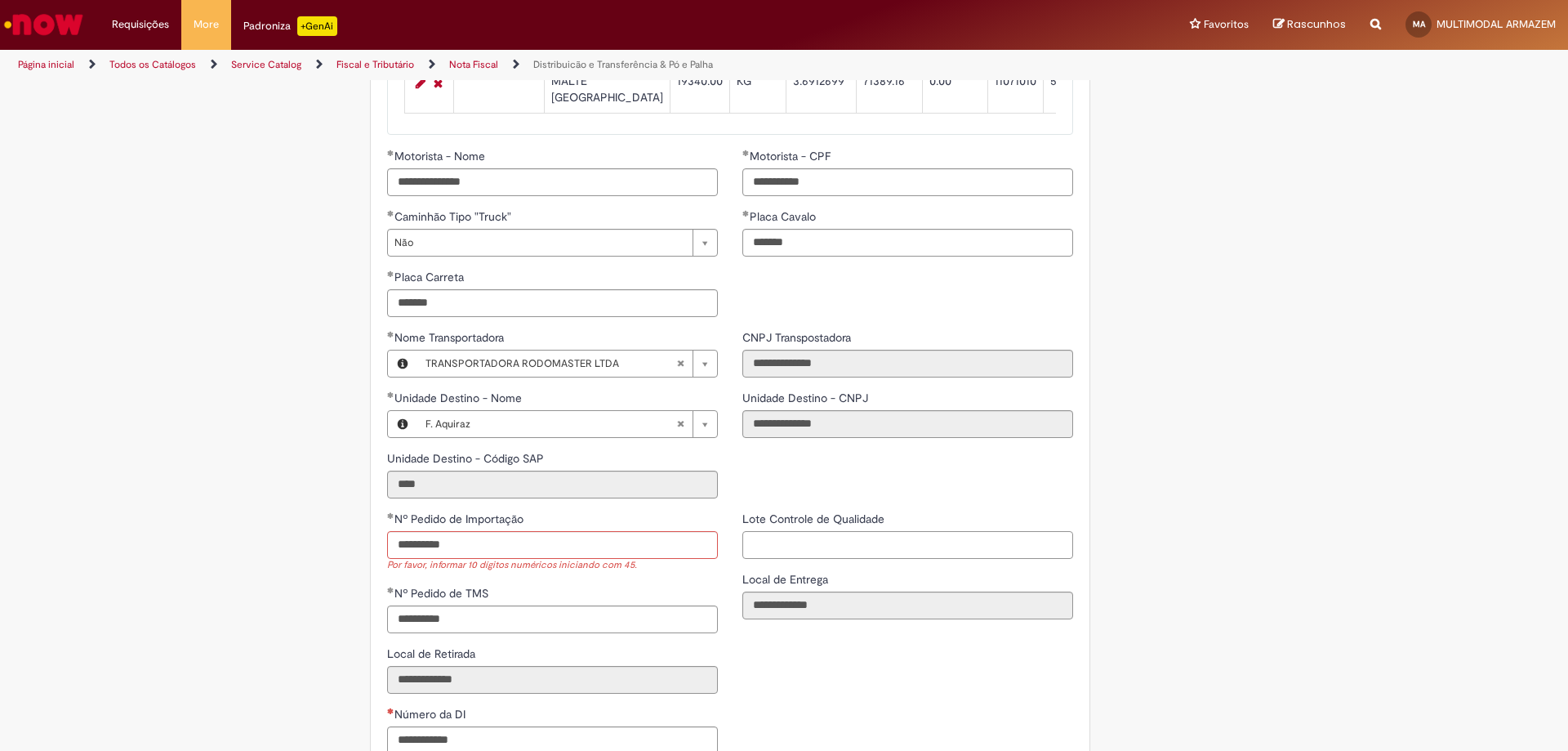 click on "Lote Controle de Qualidade" at bounding box center (907, 545) 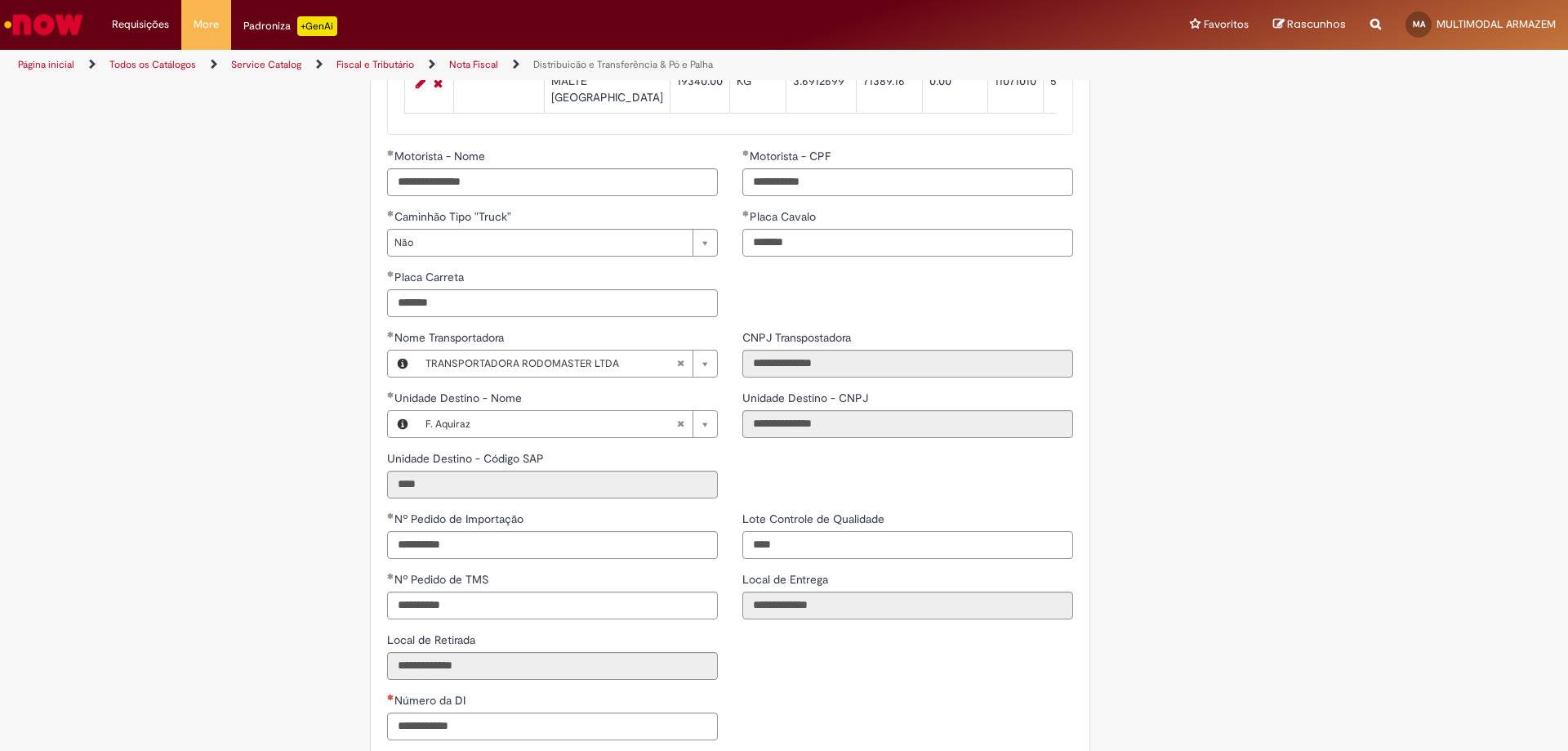 scroll, scrollTop: 2152, scrollLeft: 0, axis: vertical 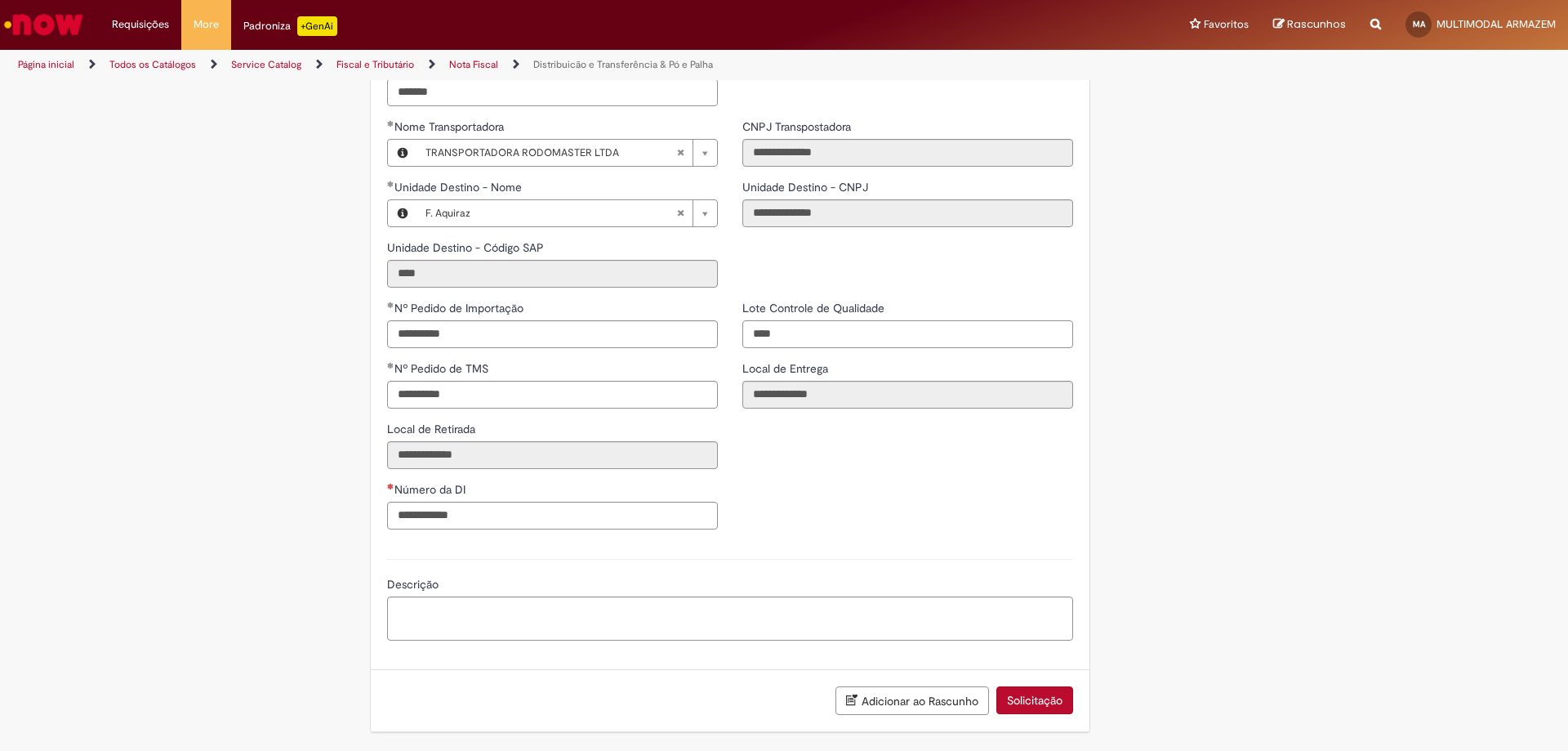 type on "****" 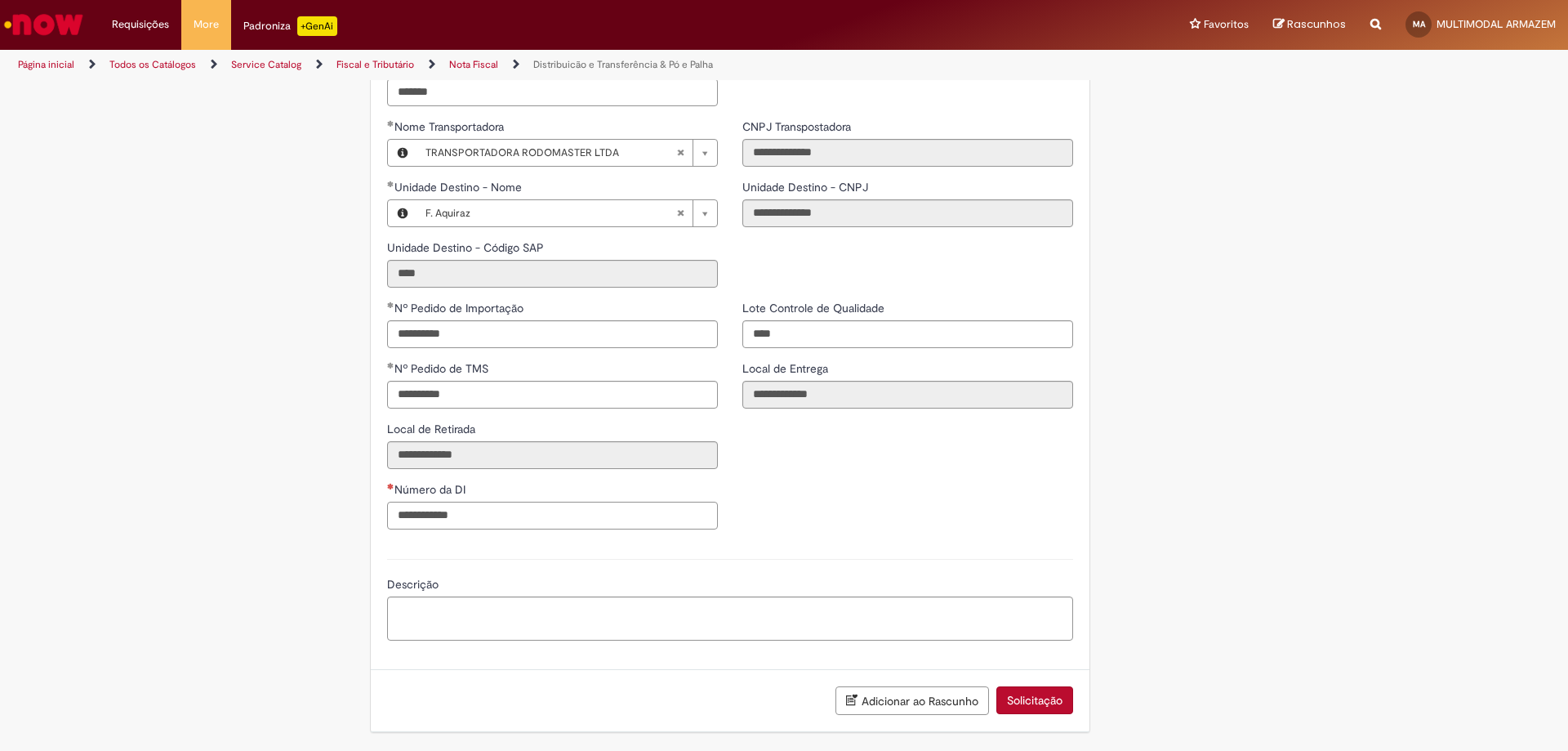 click on "Número da DI" at bounding box center (552, 516) 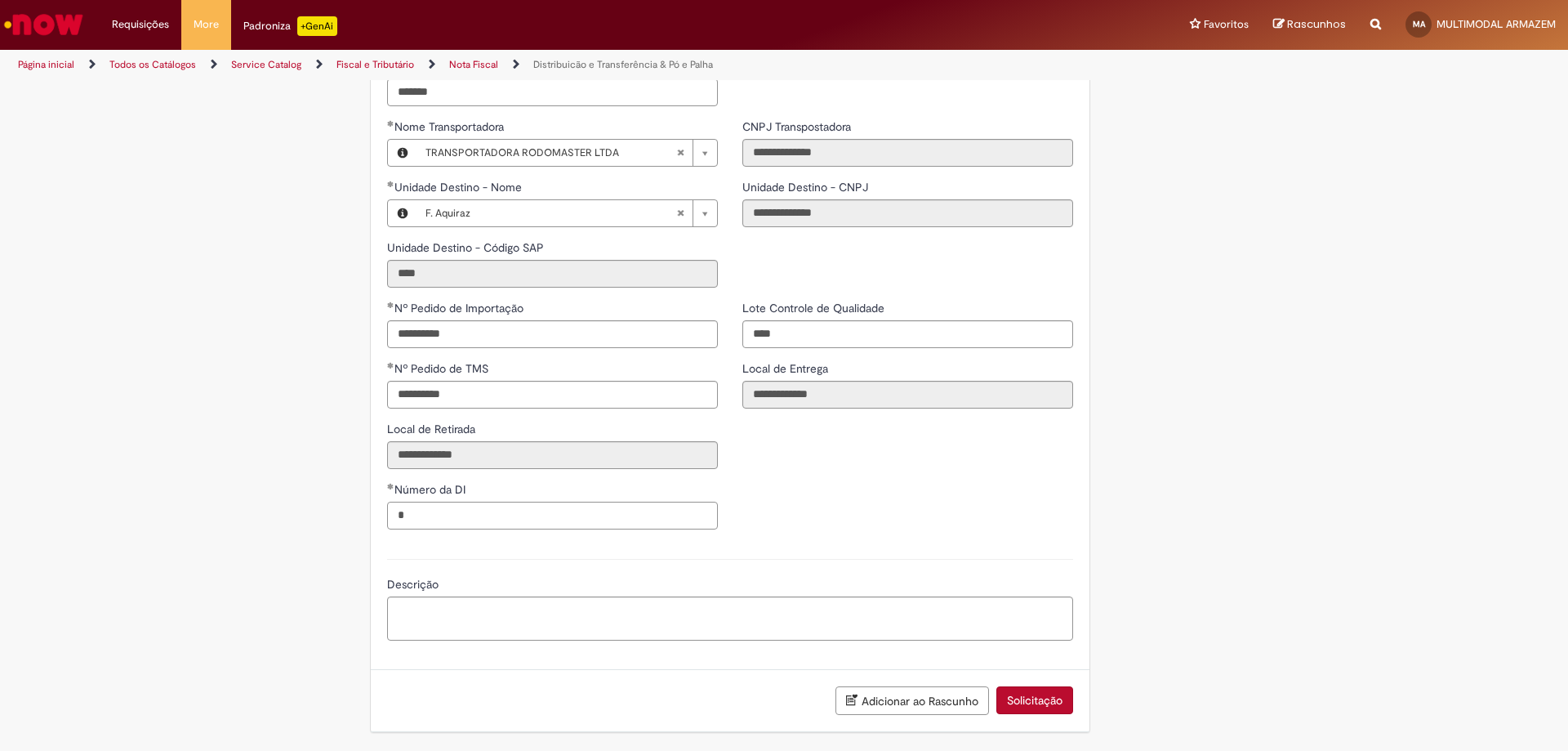 type on "*" 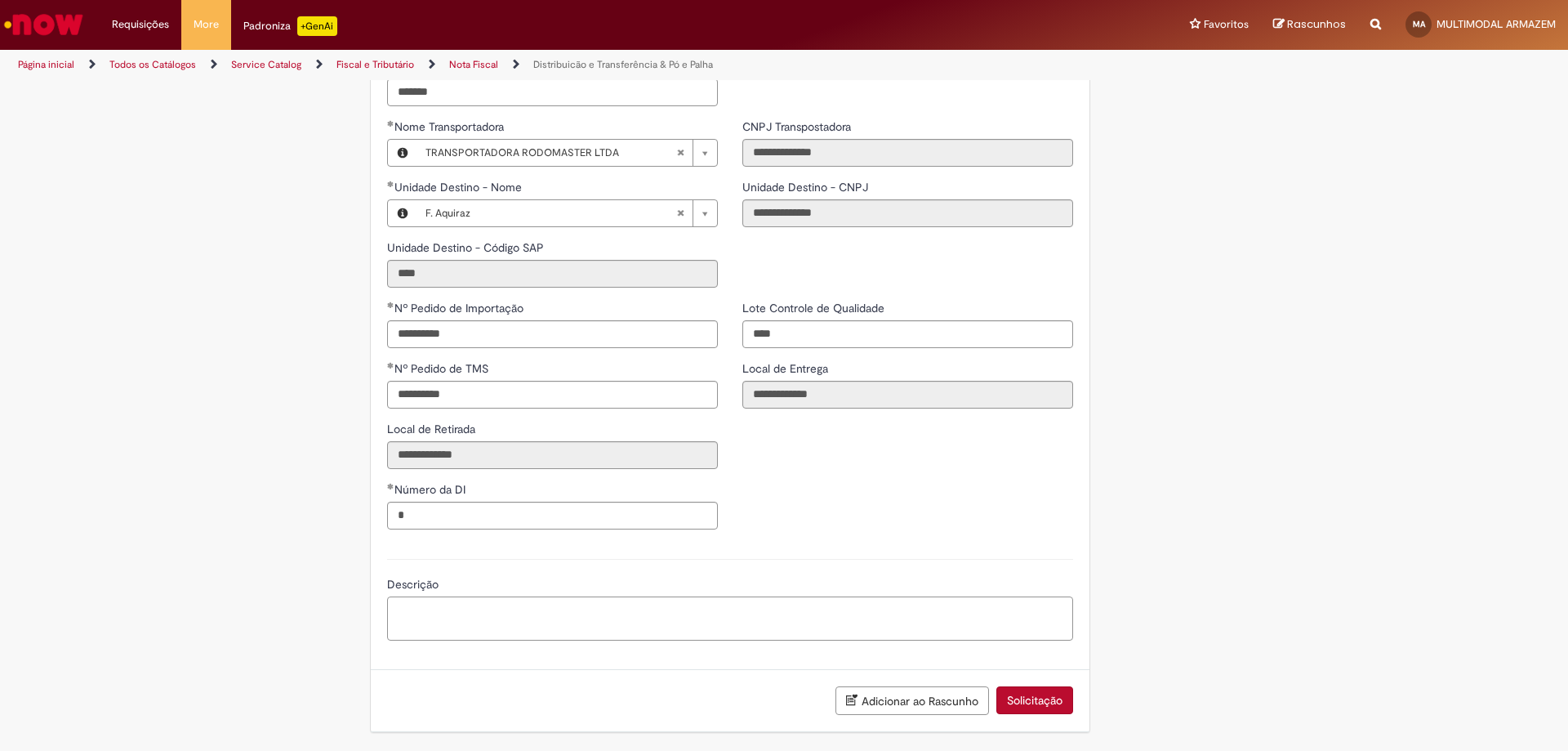 click on "Descrição" at bounding box center (730, 619) 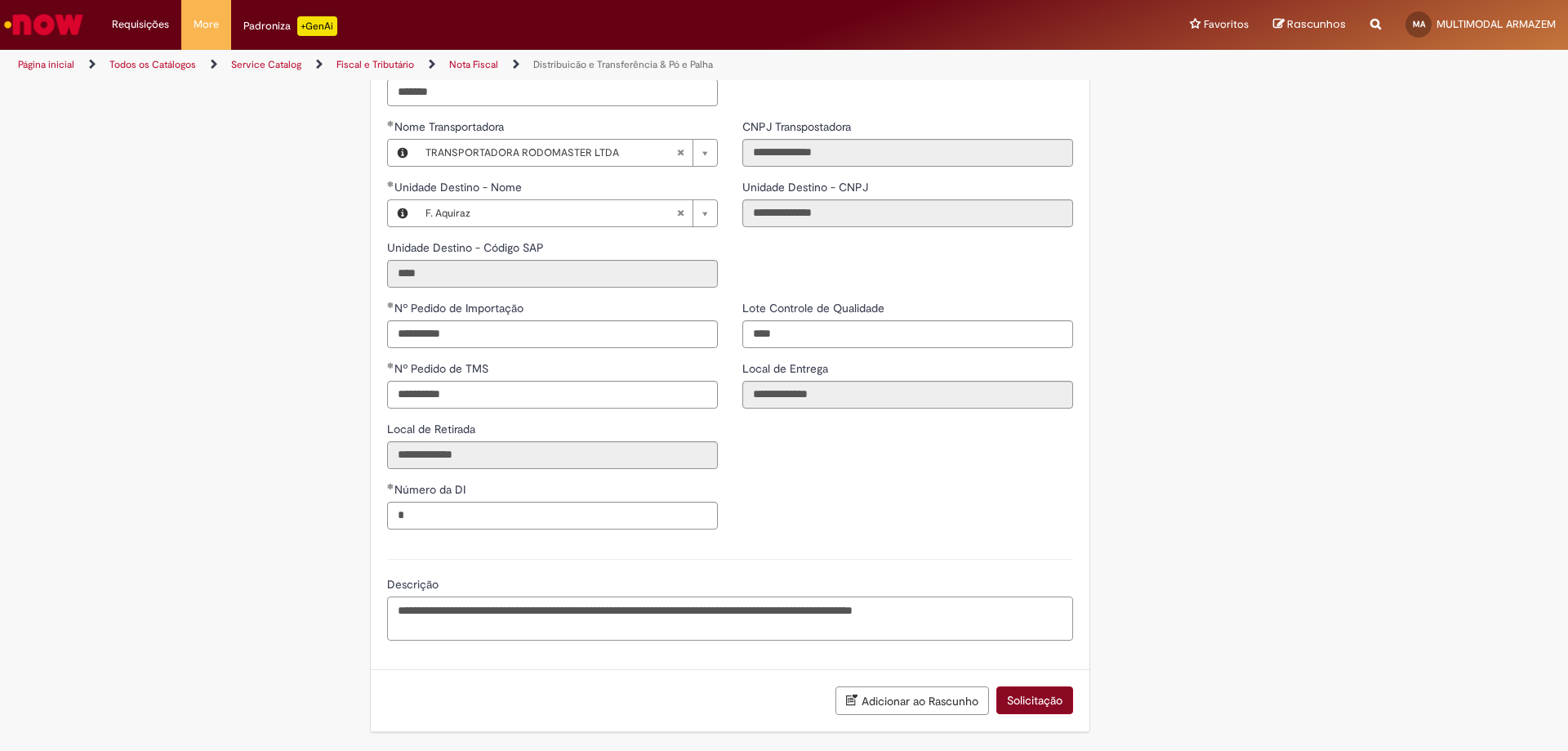 type on "**********" 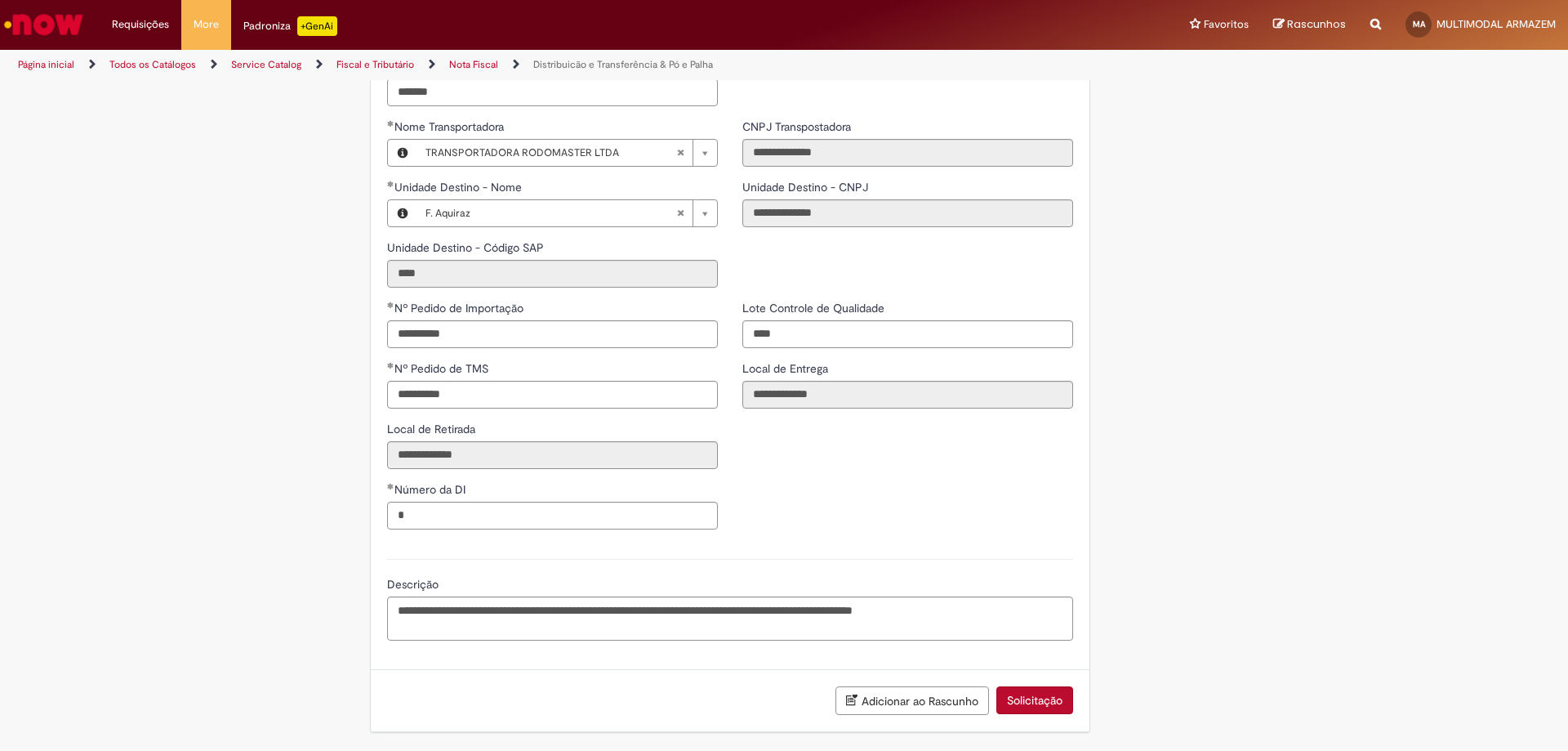 click on "Solicitação" at bounding box center [1035, 700] 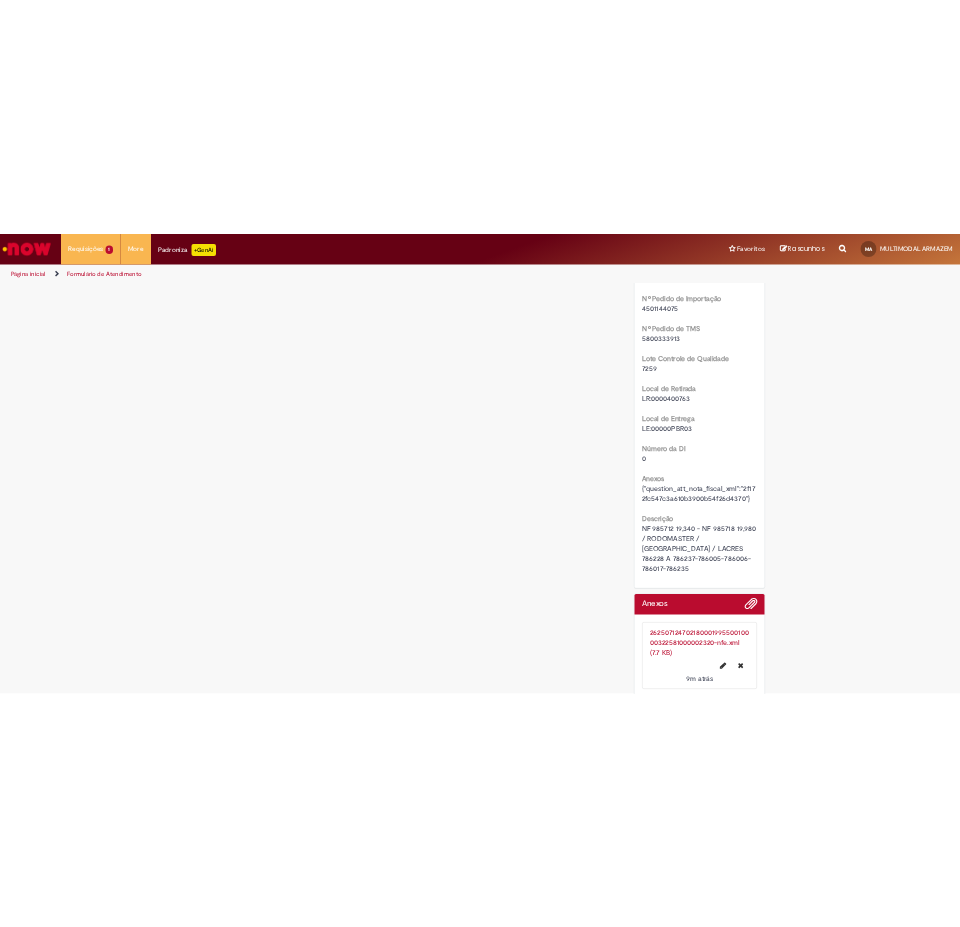scroll, scrollTop: 0, scrollLeft: 0, axis: both 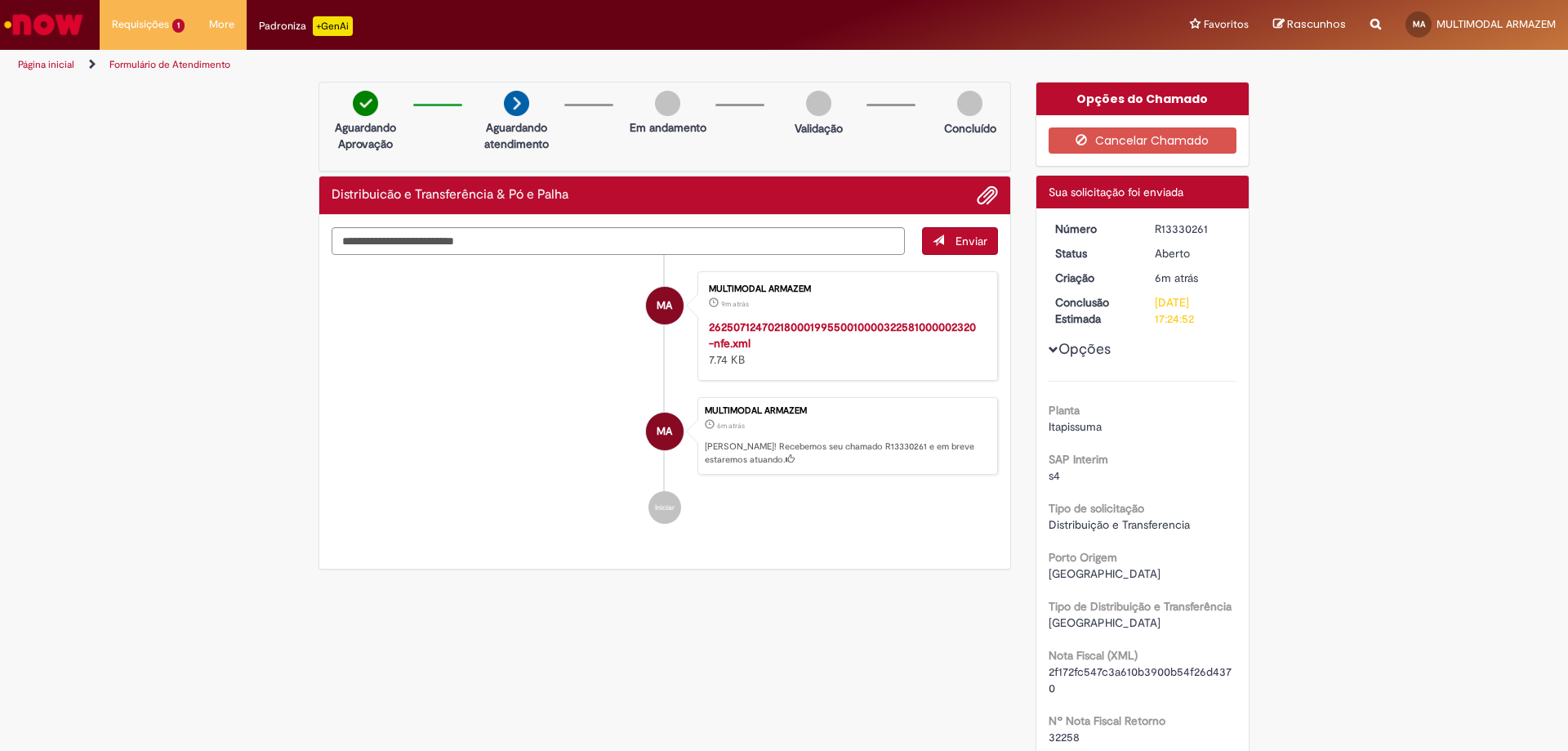 click on "Verificar Código de Barras
Aguardando Aprovação
Aguardando atendimento
Em andamento
Validação
Concluído
Distribuicão e Transferência & Pó e Palha
Enviar
MA
MULTIMODAL ARMAZEM
9m atrás 9 minutos atrás
26250712470218000199550010000322581000002320-nfe.xml  7.74 KB" at bounding box center [784, 1500] 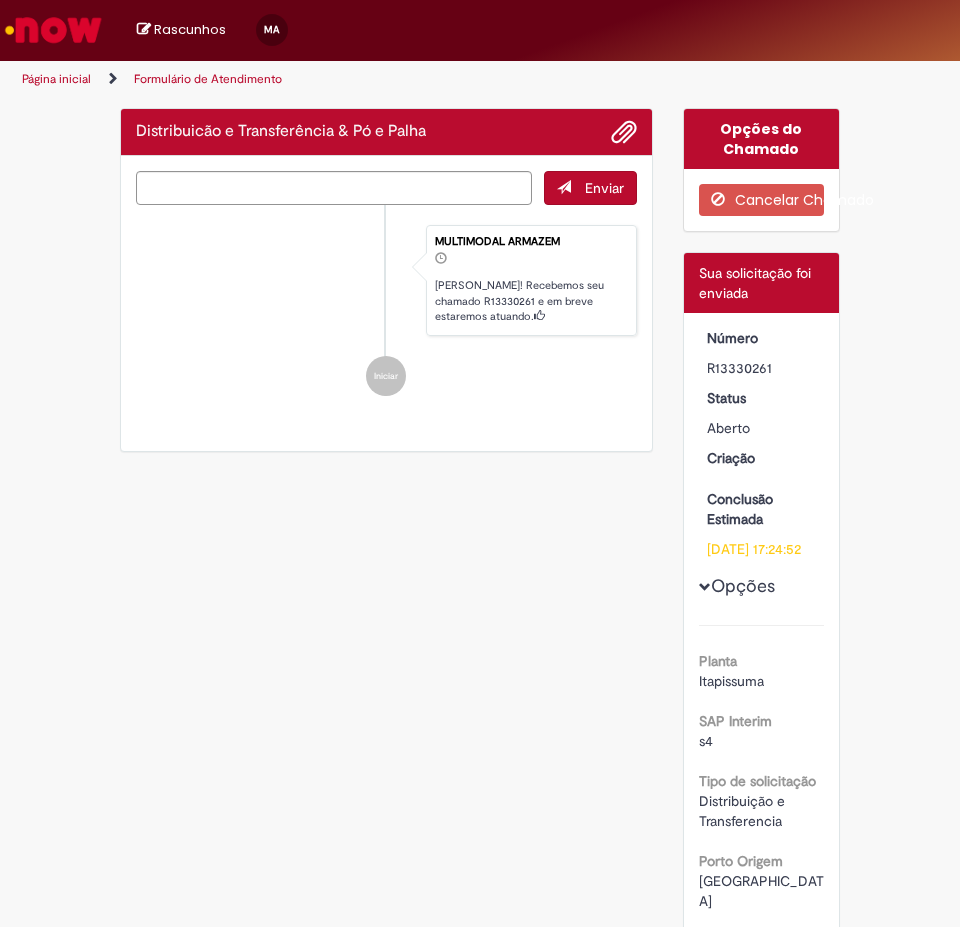 scroll, scrollTop: 0, scrollLeft: 0, axis: both 